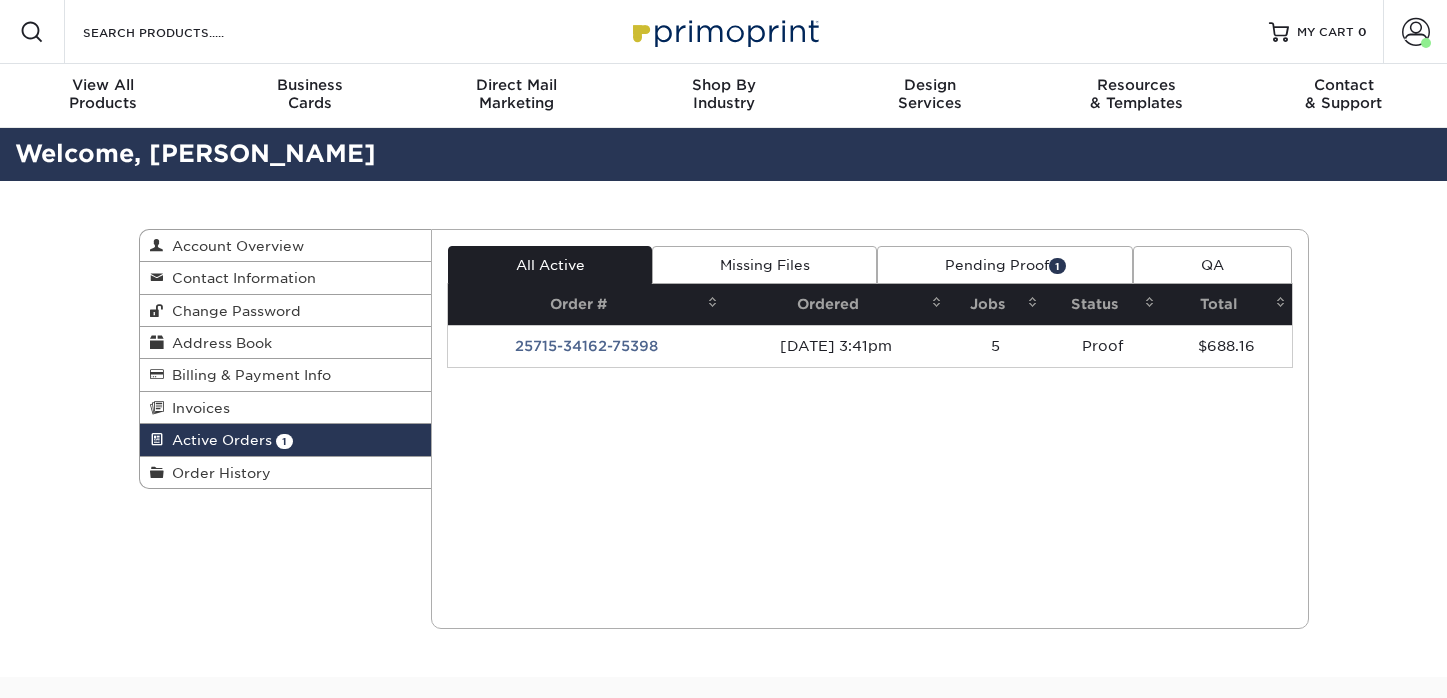 scroll, scrollTop: 0, scrollLeft: 0, axis: both 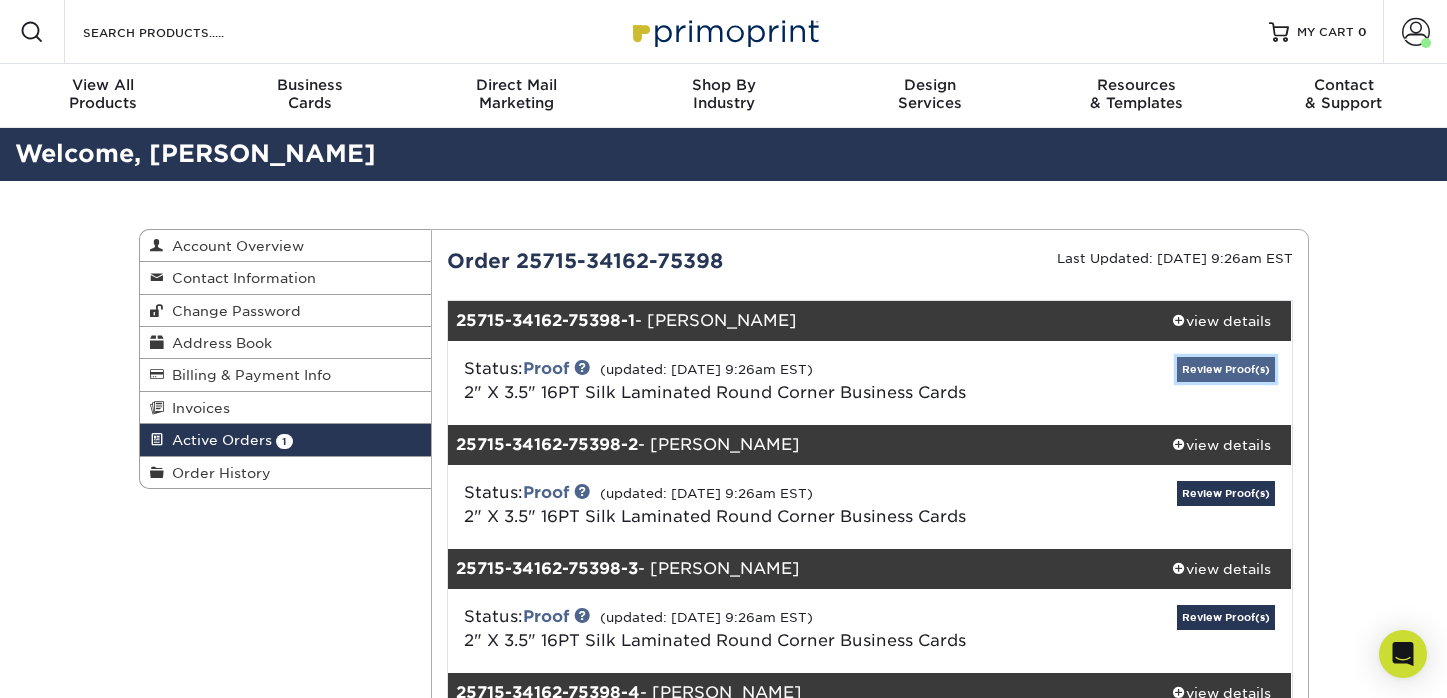 click on "Review Proof(s)" at bounding box center [1226, 369] 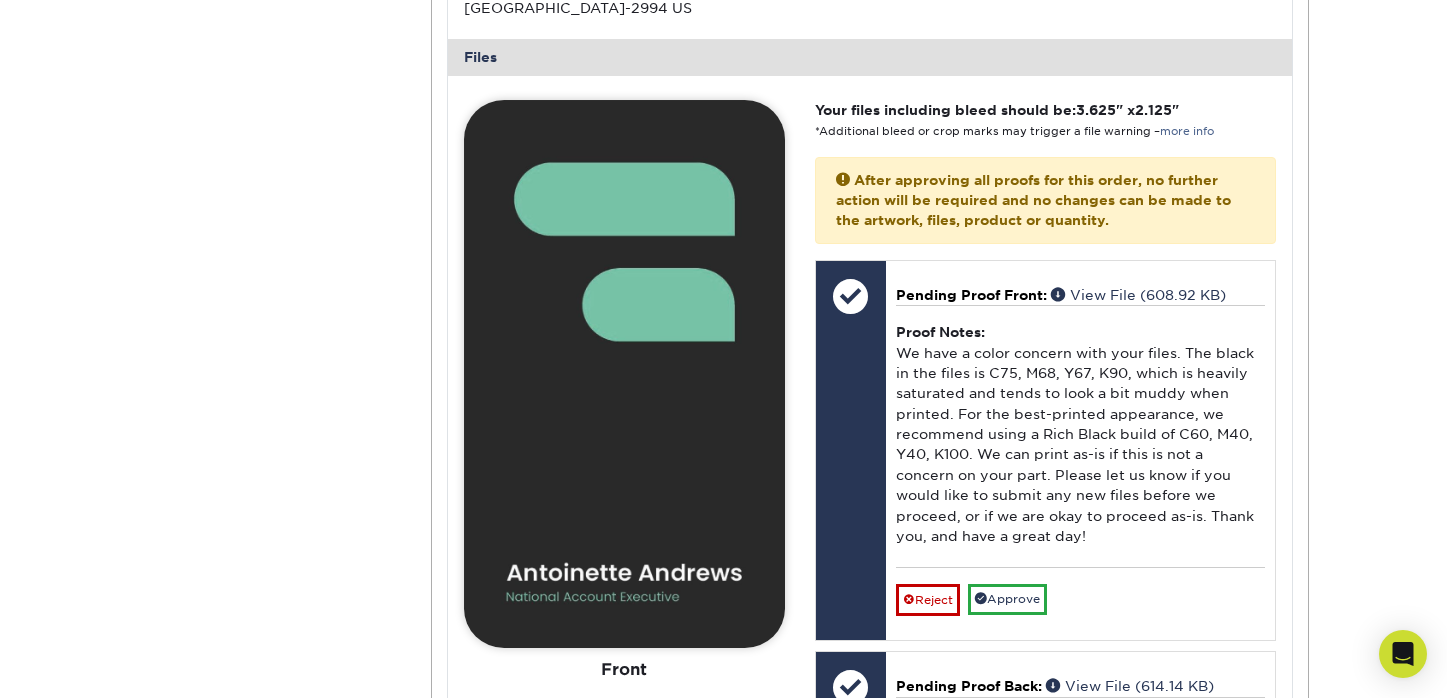 scroll, scrollTop: 853, scrollLeft: 0, axis: vertical 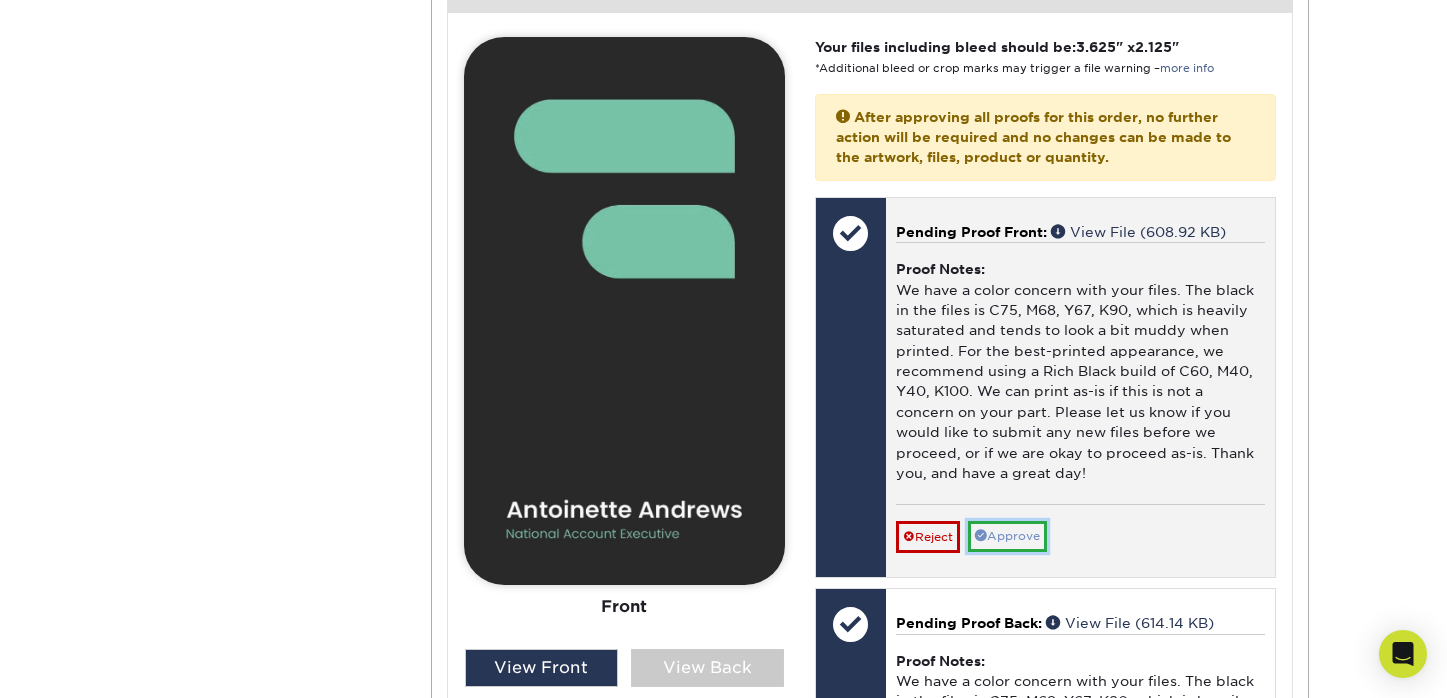 click on "Approve" at bounding box center (1007, 536) 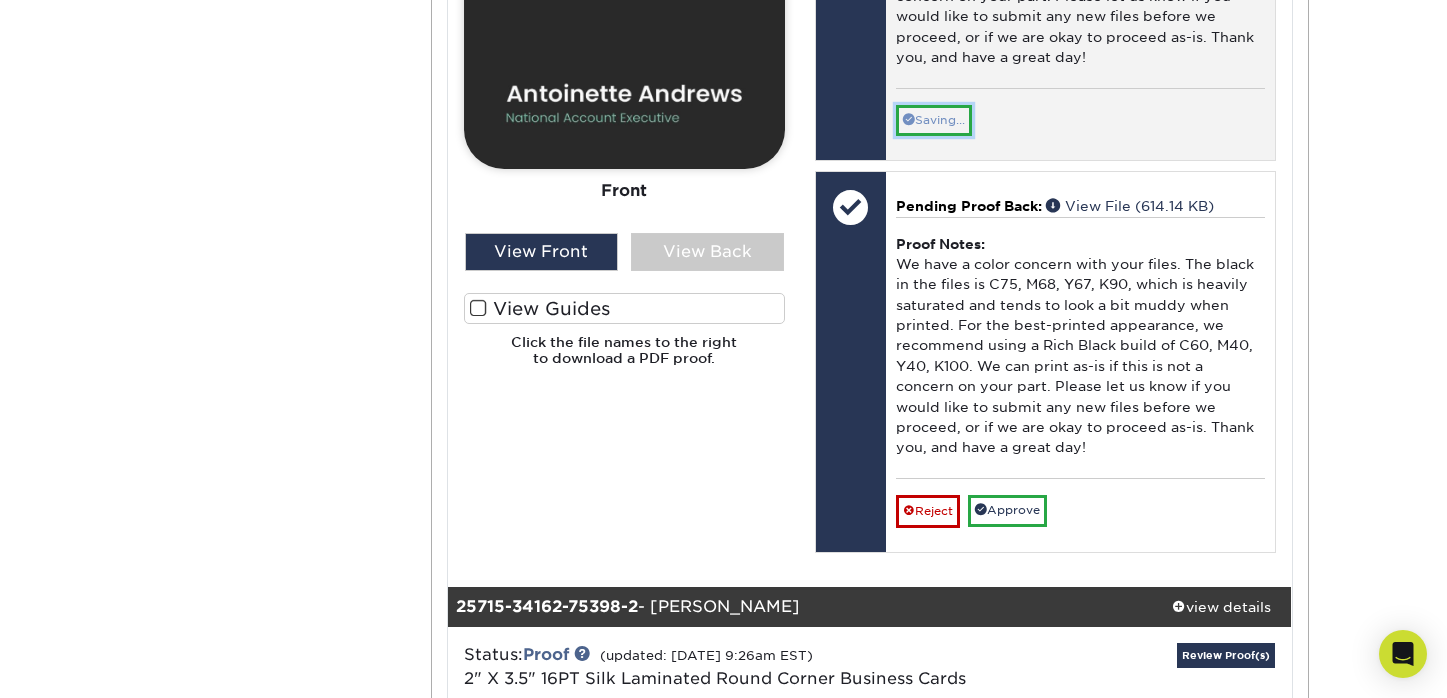scroll, scrollTop: 1268, scrollLeft: 0, axis: vertical 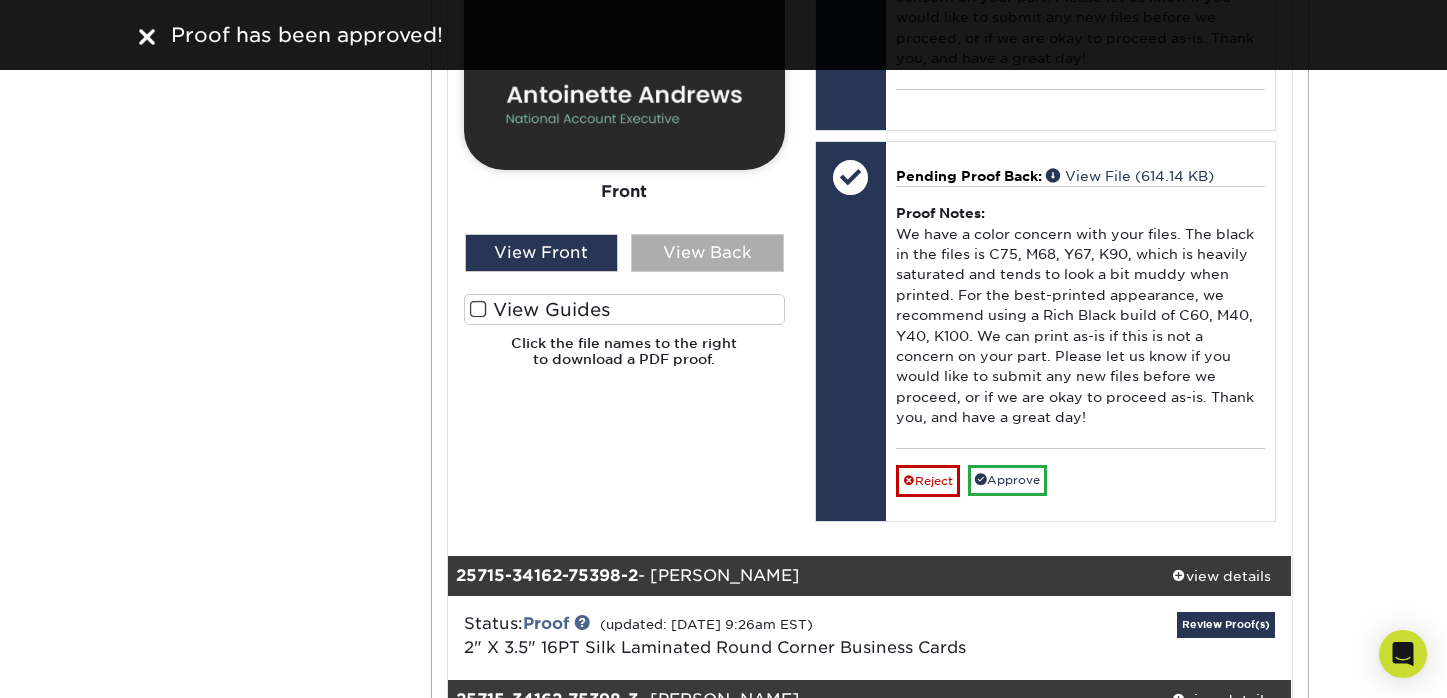 click on "View Back" at bounding box center (707, 253) 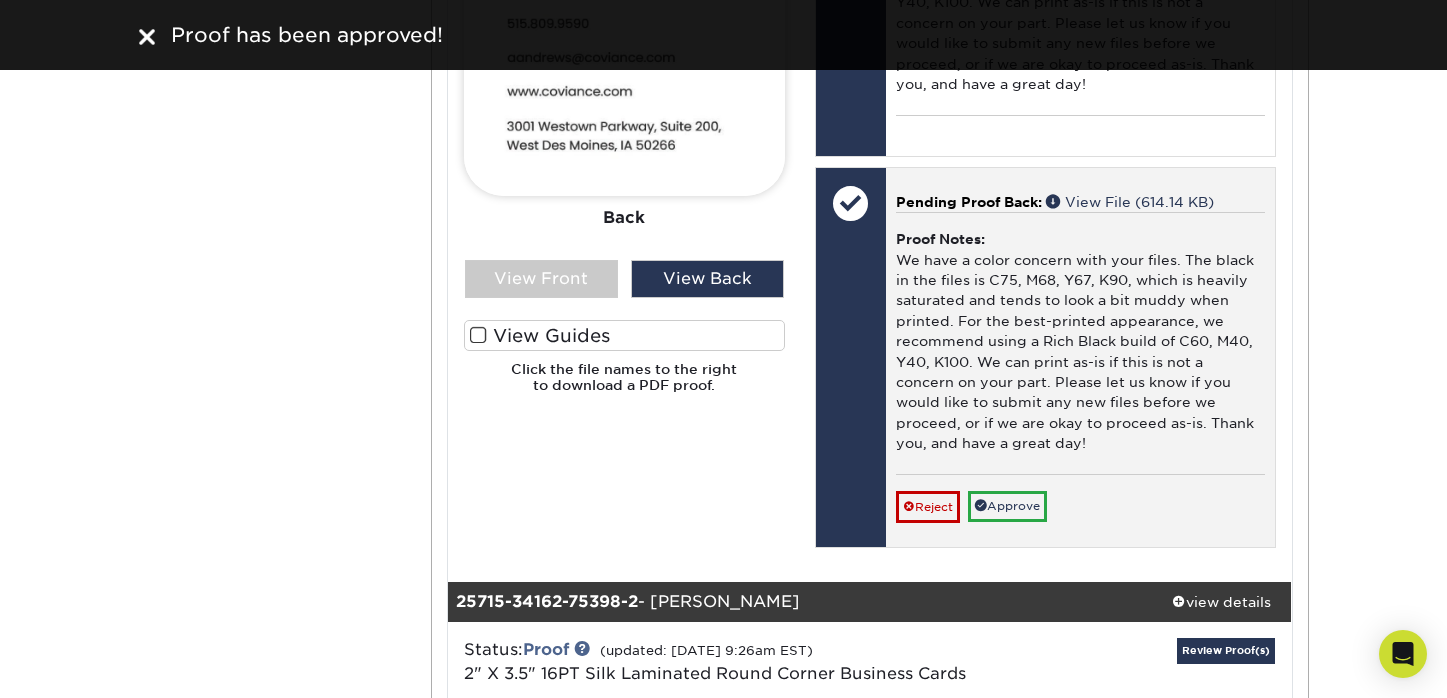 scroll, scrollTop: 1254, scrollLeft: 0, axis: vertical 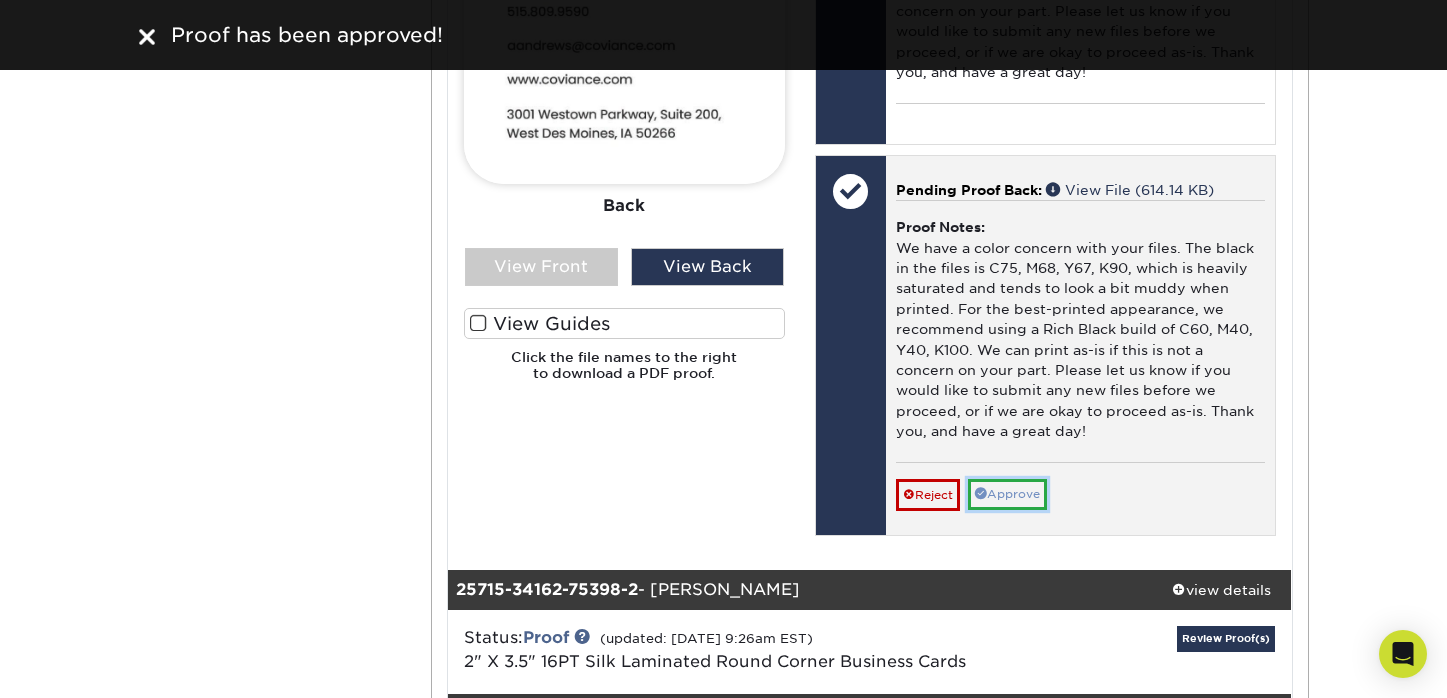 click on "Approve" at bounding box center (1007, 494) 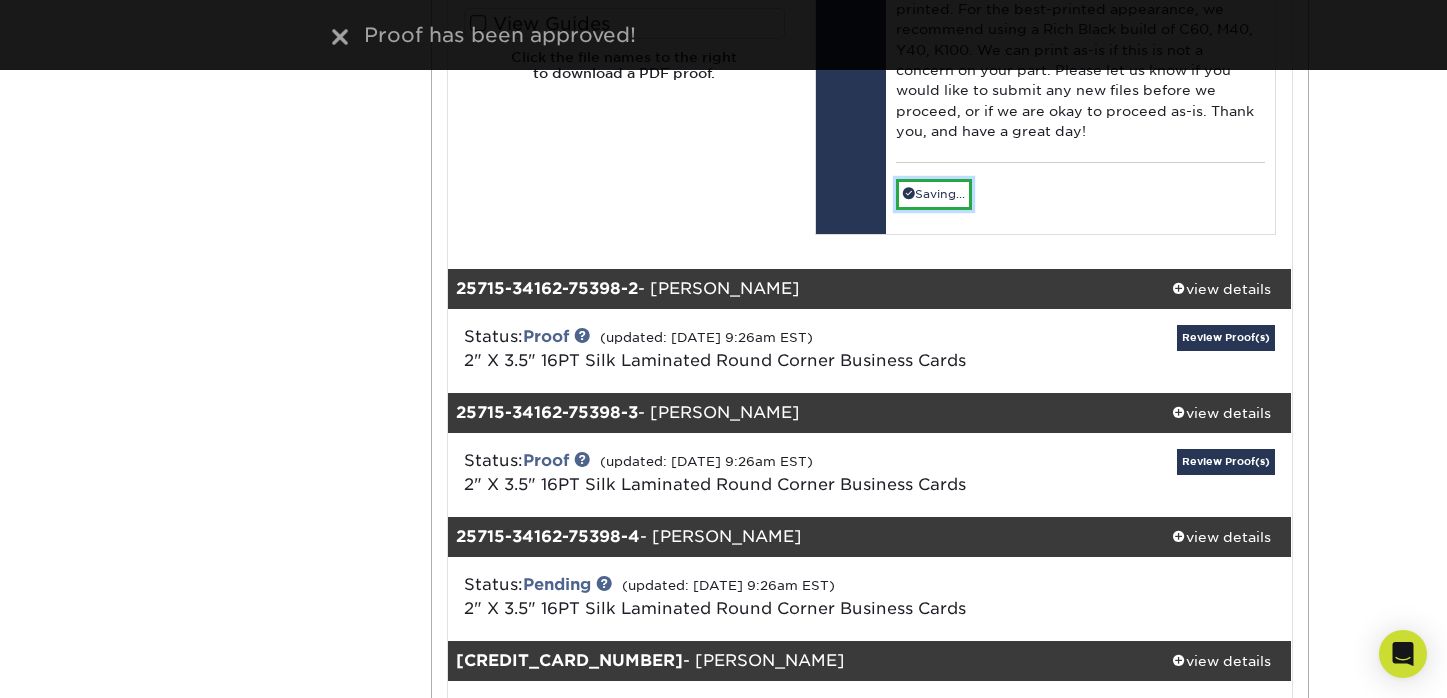 scroll, scrollTop: 1575, scrollLeft: 0, axis: vertical 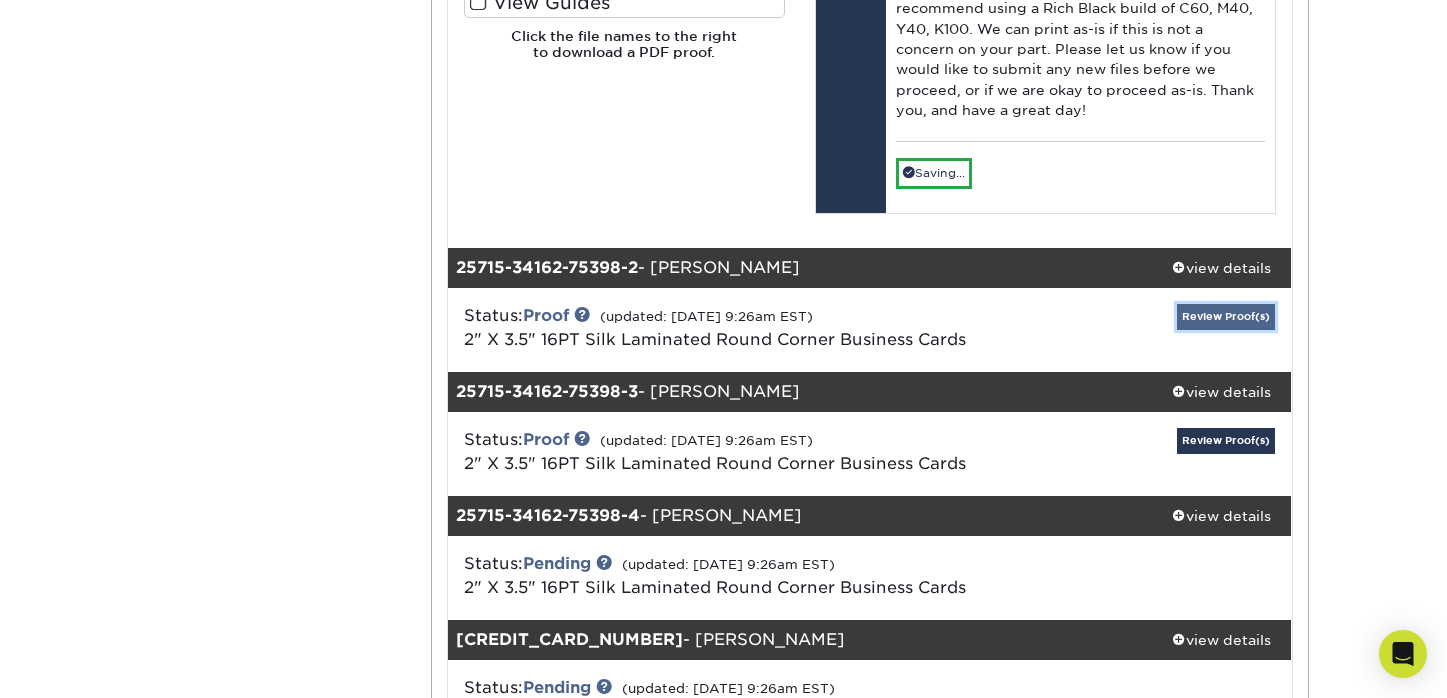 click on "Review Proof(s)" at bounding box center (1226, 316) 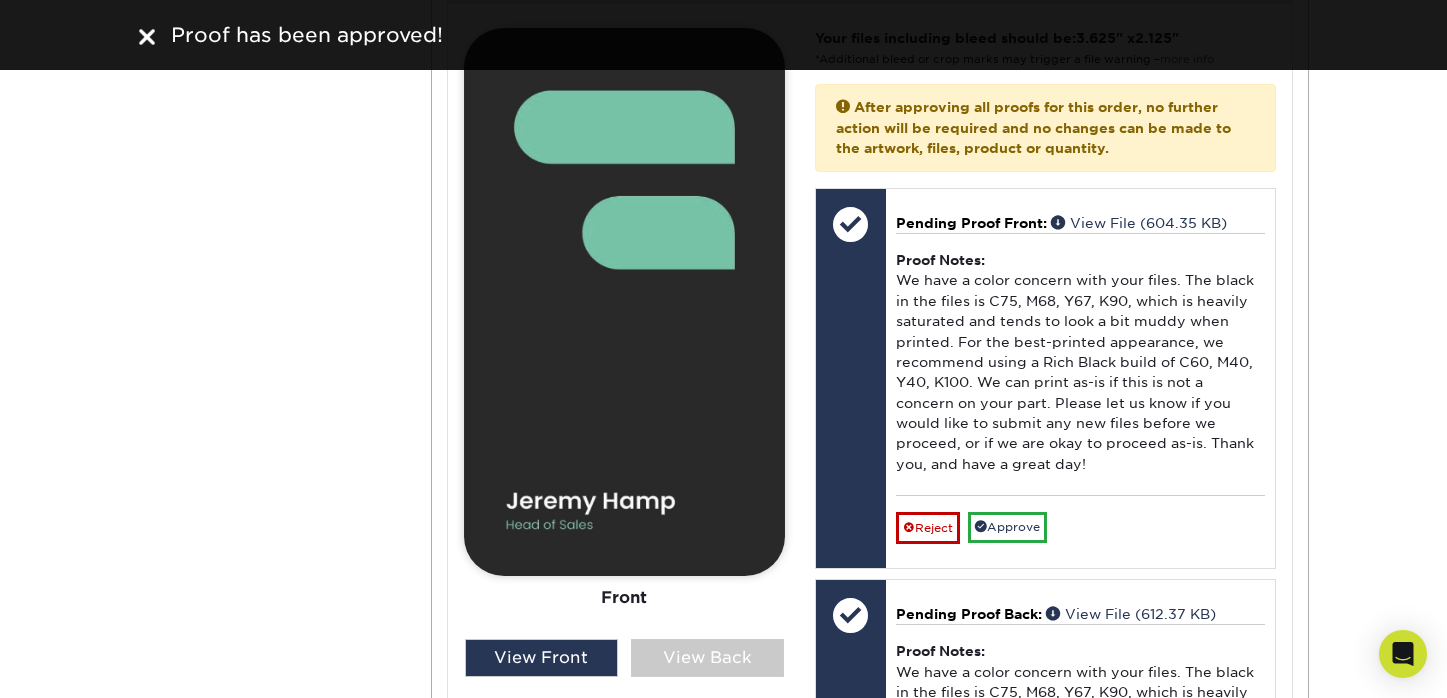 scroll, scrollTop: 2393, scrollLeft: 0, axis: vertical 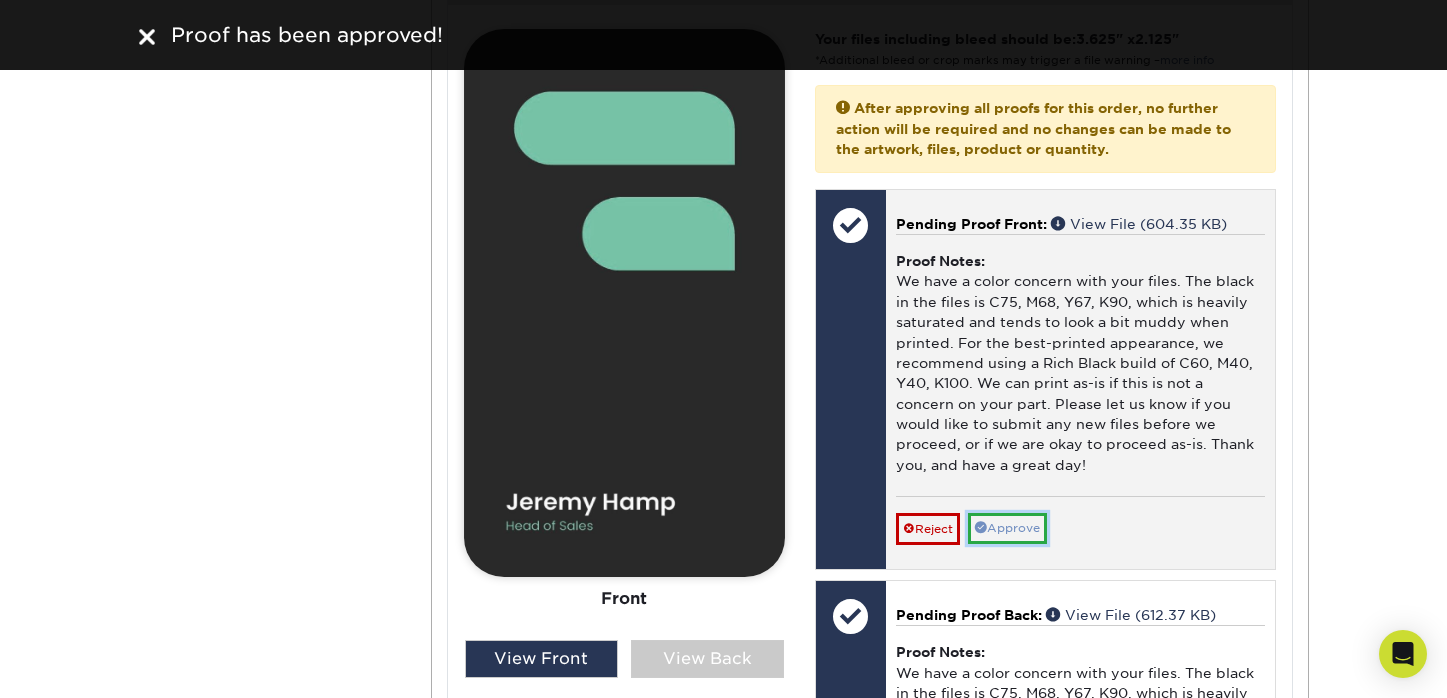 click on "Approve" at bounding box center [1007, 528] 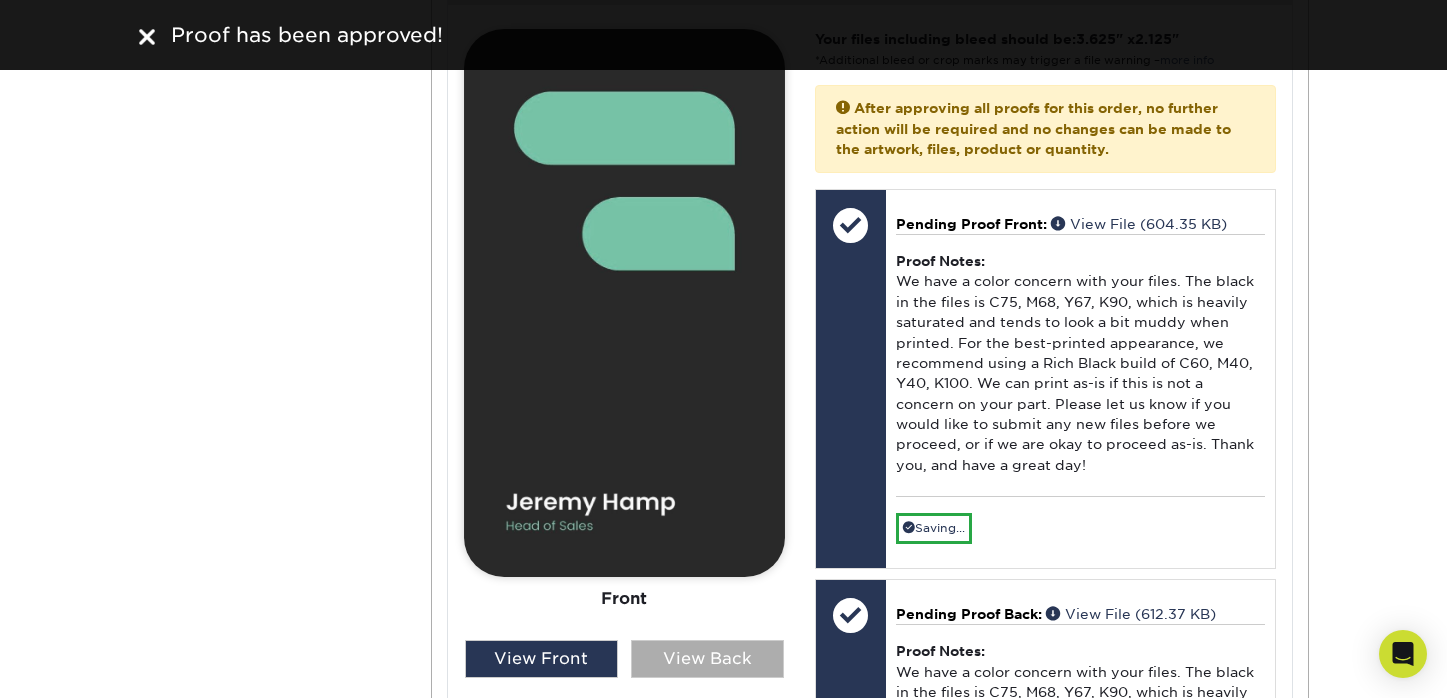 click on "View Back" at bounding box center (707, 659) 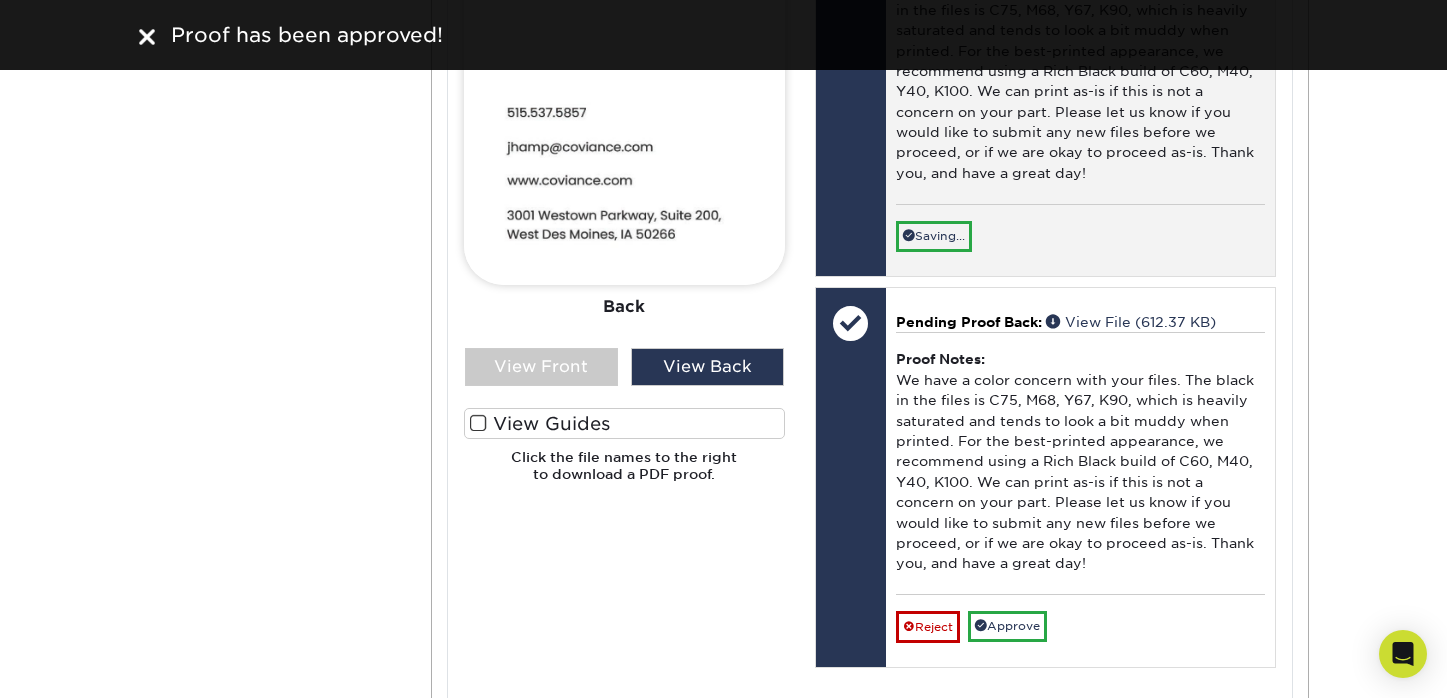 scroll, scrollTop: 2690, scrollLeft: 0, axis: vertical 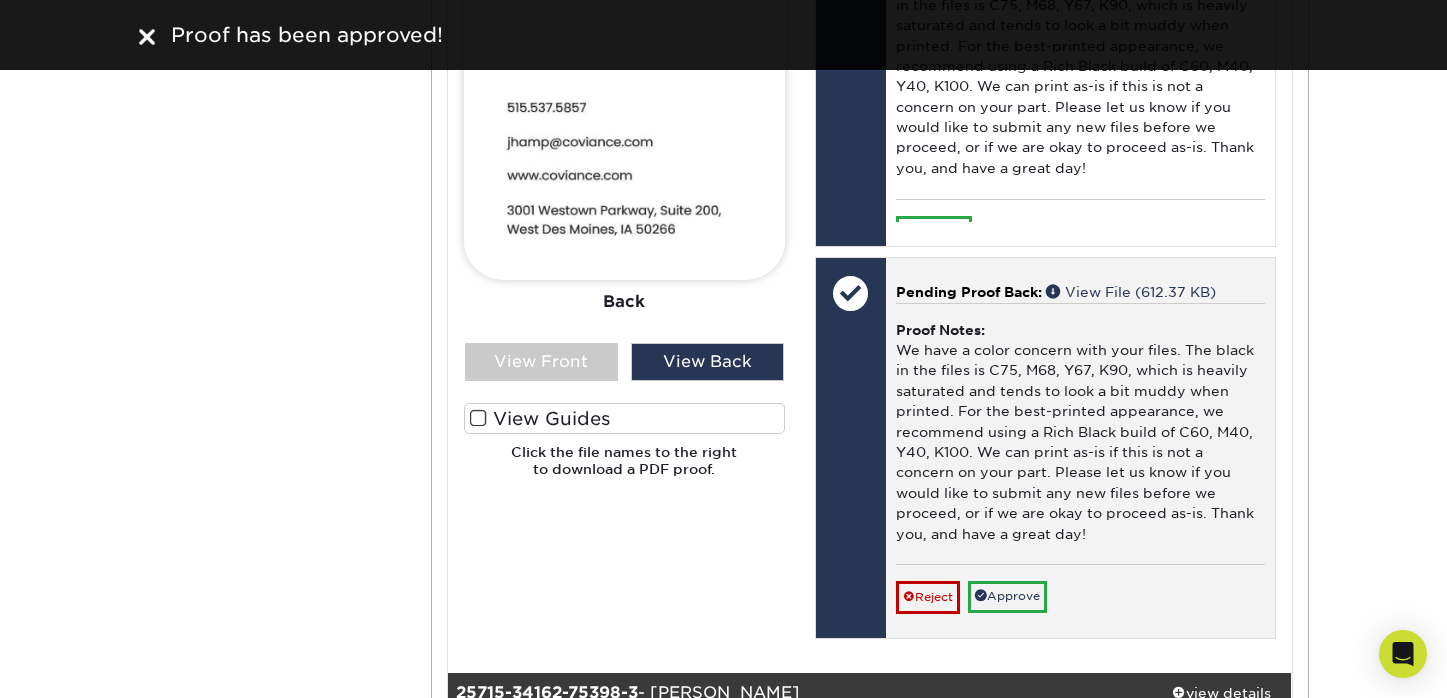 click on "Pending Proof Back:    View File (612.37 KB)
Proof Notes: We have a color concern with your files.  The black in the files is C75, M68, Y67, K90, which is heavily saturated and tends to look a bit muddy when printed. For the best-printed appearance, we recommend using a Rich Black build of C60, M40, Y40, K100.  We can print as-is if this is not a concern on your part.  Please let us know if you would like to submit any new files before we proceed, or if we are okay to proceed as-is.  Thank you, and have a great day!
Reject
Approve
Cancel
Save
We will contact you via email shortly. If you need to submit new files, you can email them to  [EMAIL_ADDRESS][DOMAIN_NAME]  (be sure to include the order number in the email subject line). New proofs will be sent to confirm changes/new files." at bounding box center [1080, 447] 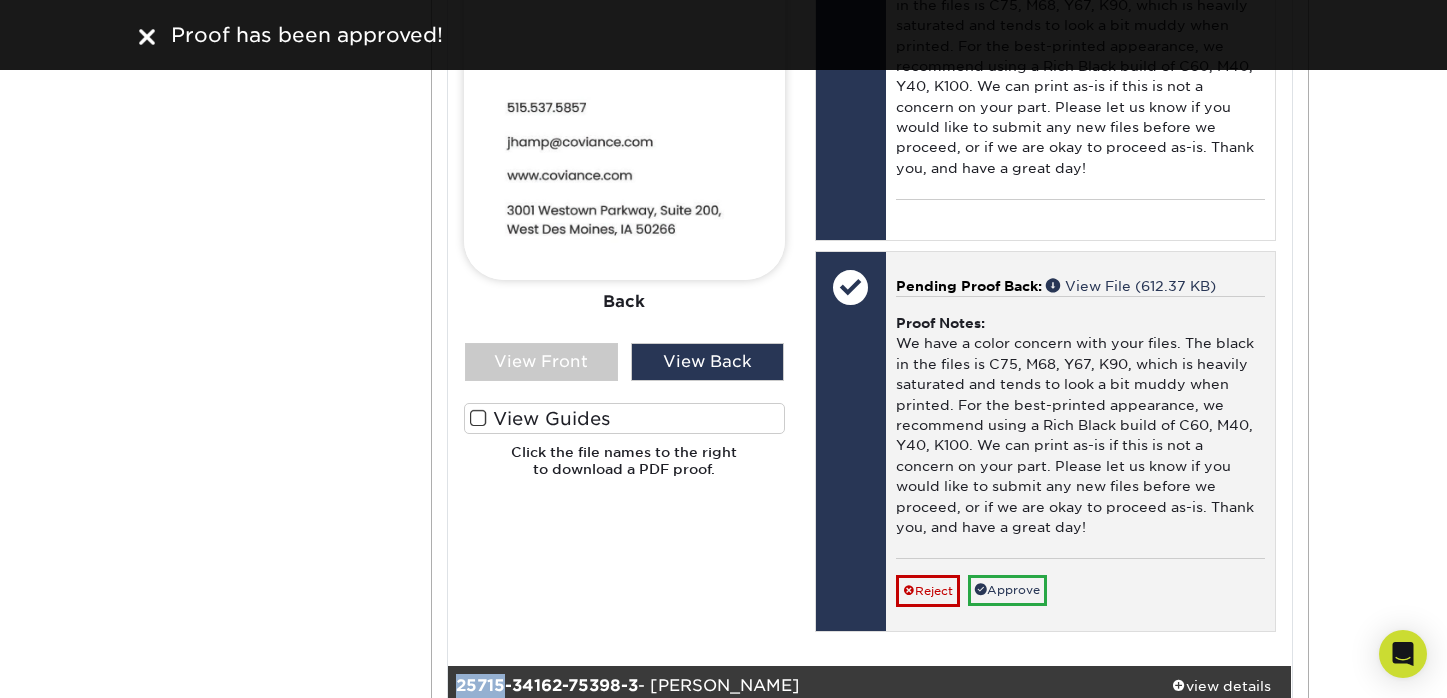 click on "Pending Proof Back:    View File (612.37 KB)
Proof Notes: We have a color concern with your files.  The black in the files is C75, M68, Y67, K90, which is heavily saturated and tends to look a bit muddy when printed. For the best-printed appearance, we recommend using a Rich Black build of C60, M40, Y40, K100.  We can print as-is if this is not a concern on your part.  Please let us know if you would like to submit any new files before we proceed, or if we are okay to proceed as-is.  Thank you, and have a great day!
Reject
Approve
Cancel
Save
We will contact you via email shortly. If you need to submit new files, you can email them to  [EMAIL_ADDRESS][DOMAIN_NAME]  (be sure to include the order number in the email subject line). New proofs will be sent to confirm changes/new files." at bounding box center [1080, 441] 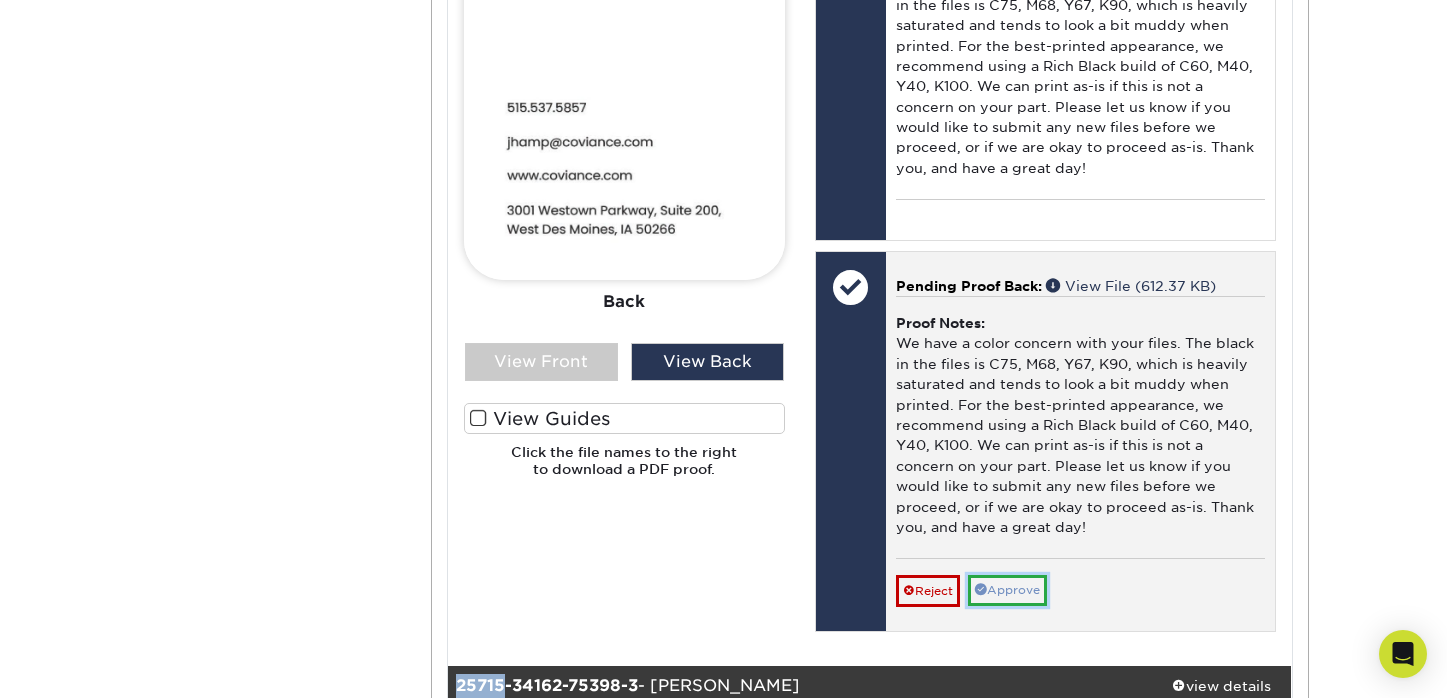 click on "Approve" at bounding box center (1007, 590) 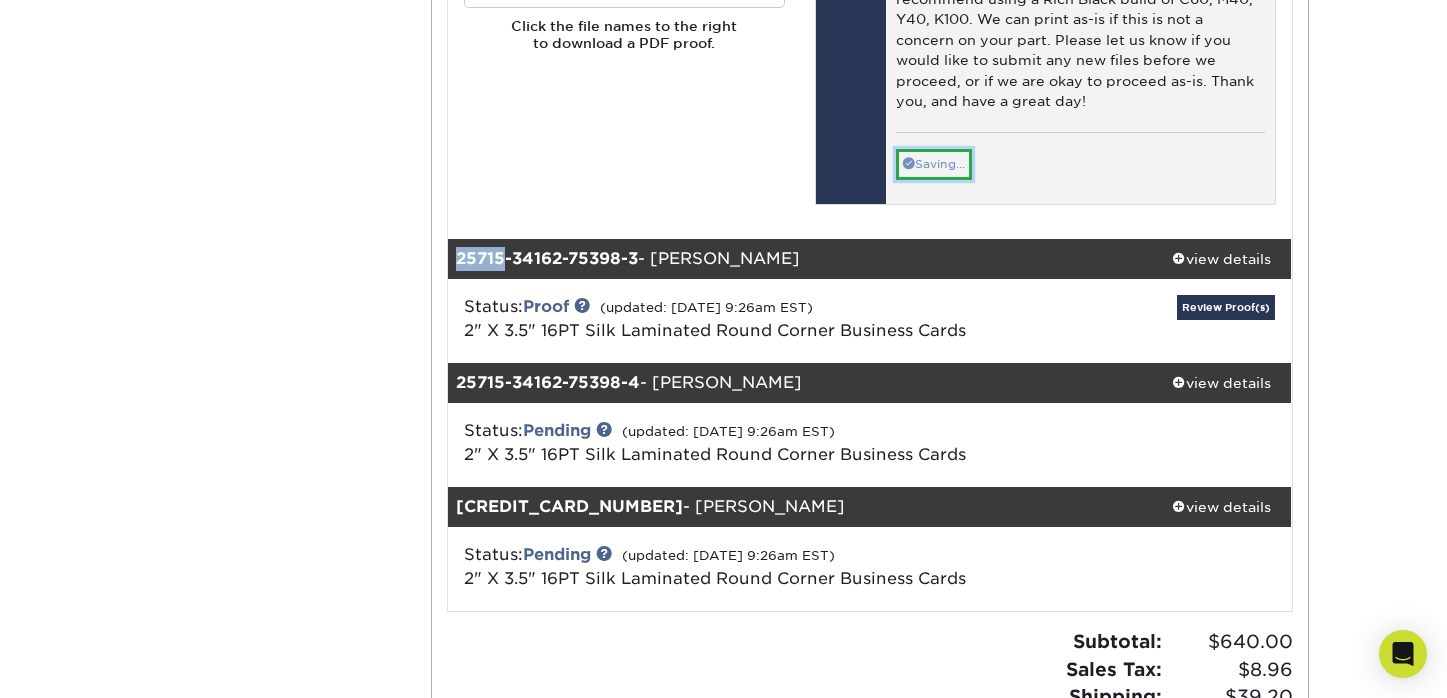 scroll, scrollTop: 3224, scrollLeft: 0, axis: vertical 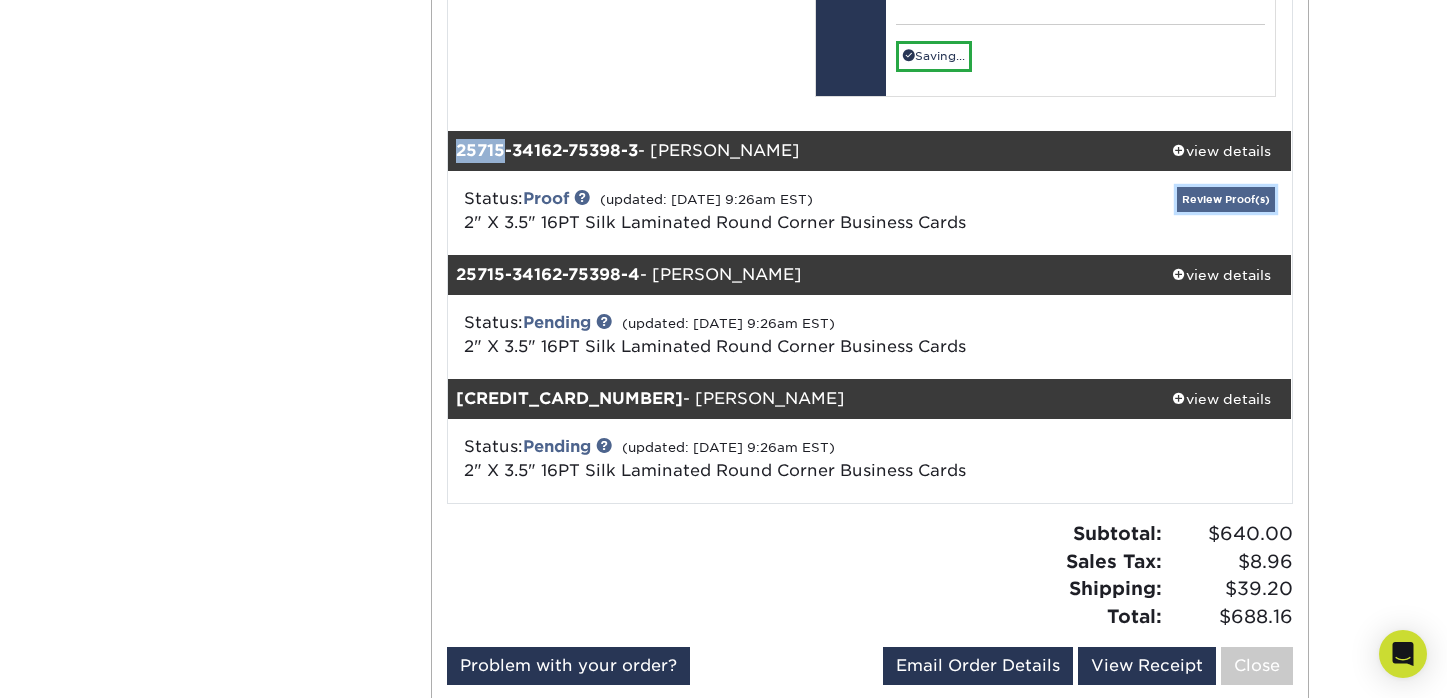 click on "Review Proof(s)" at bounding box center (1226, 199) 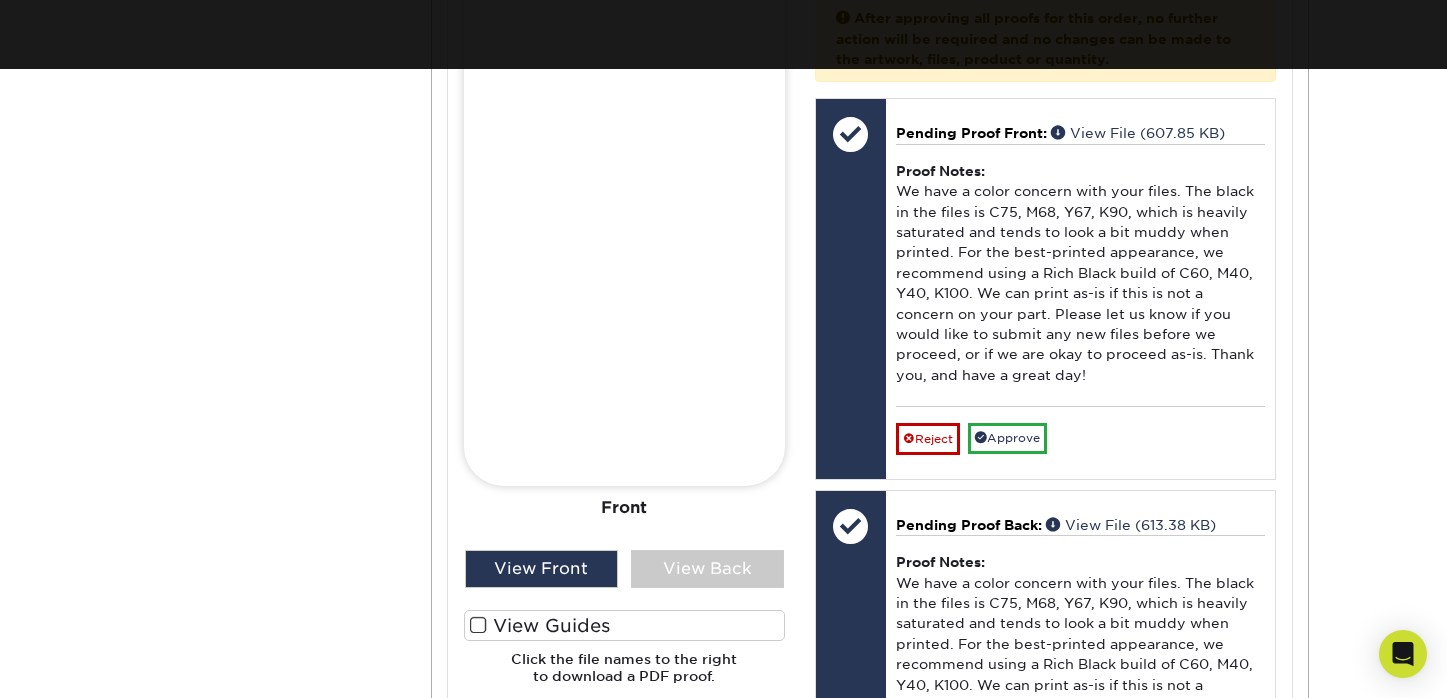 scroll, scrollTop: 4015, scrollLeft: 0, axis: vertical 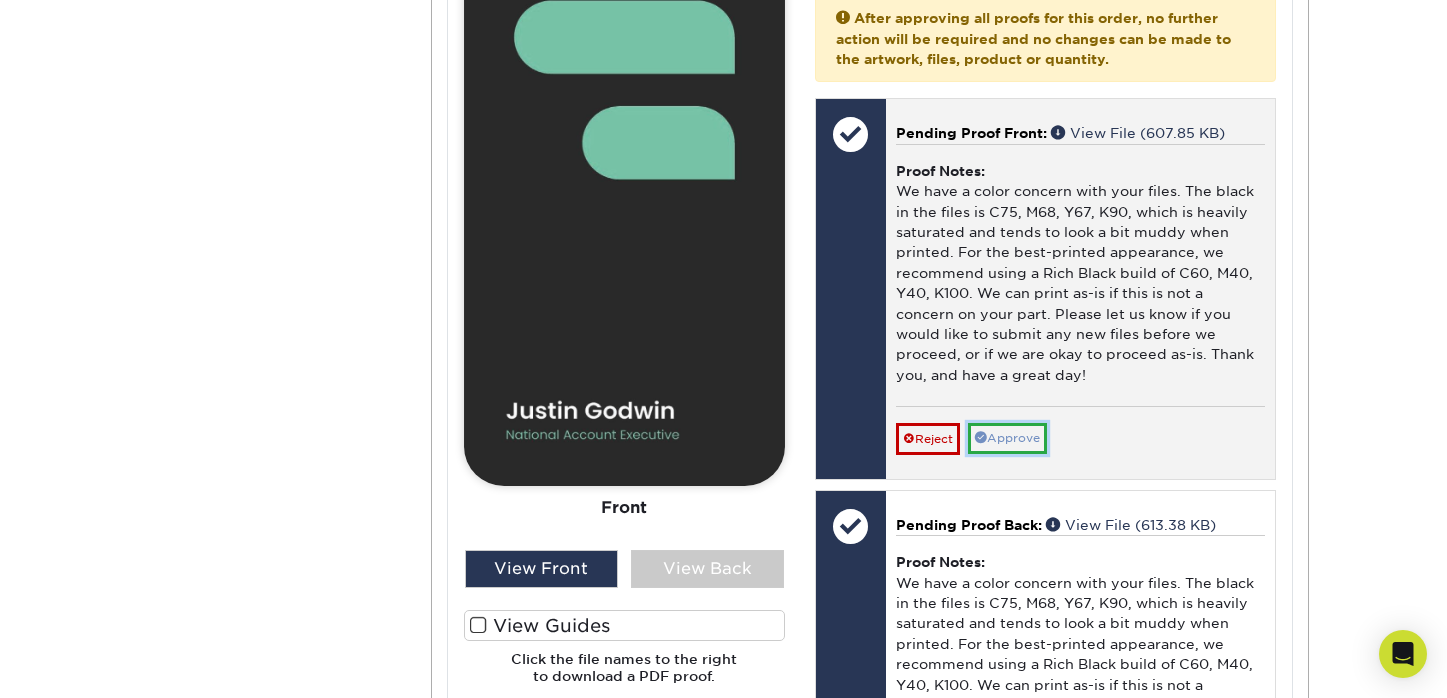 click on "Approve" at bounding box center [1007, 438] 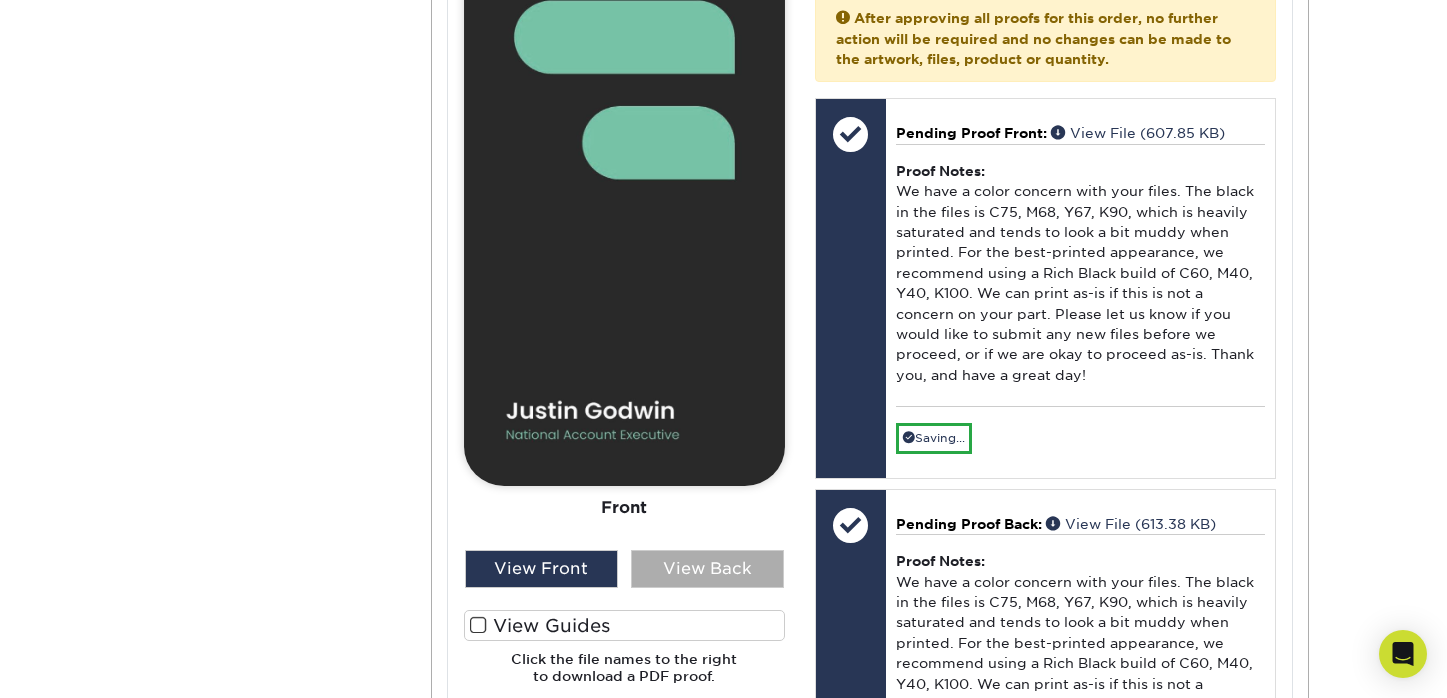 click on "View Back" at bounding box center [707, 569] 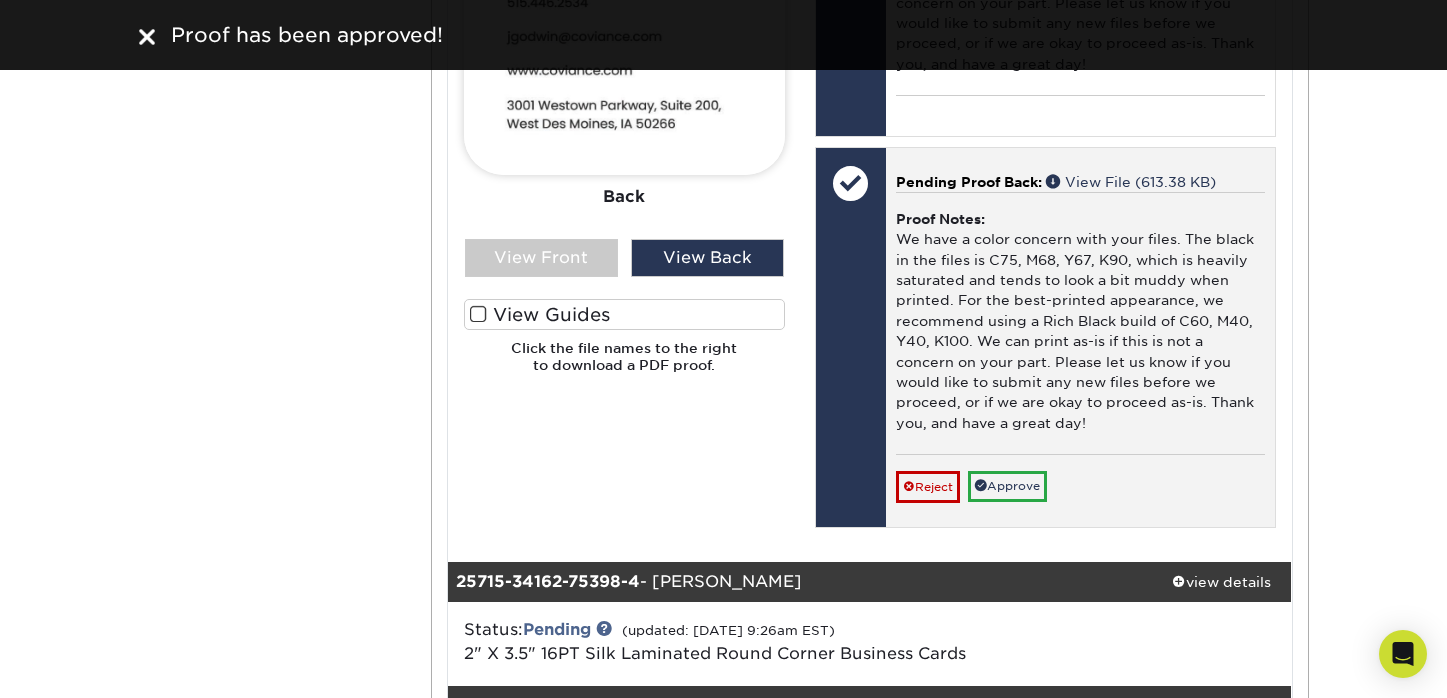 scroll, scrollTop: 4328, scrollLeft: 0, axis: vertical 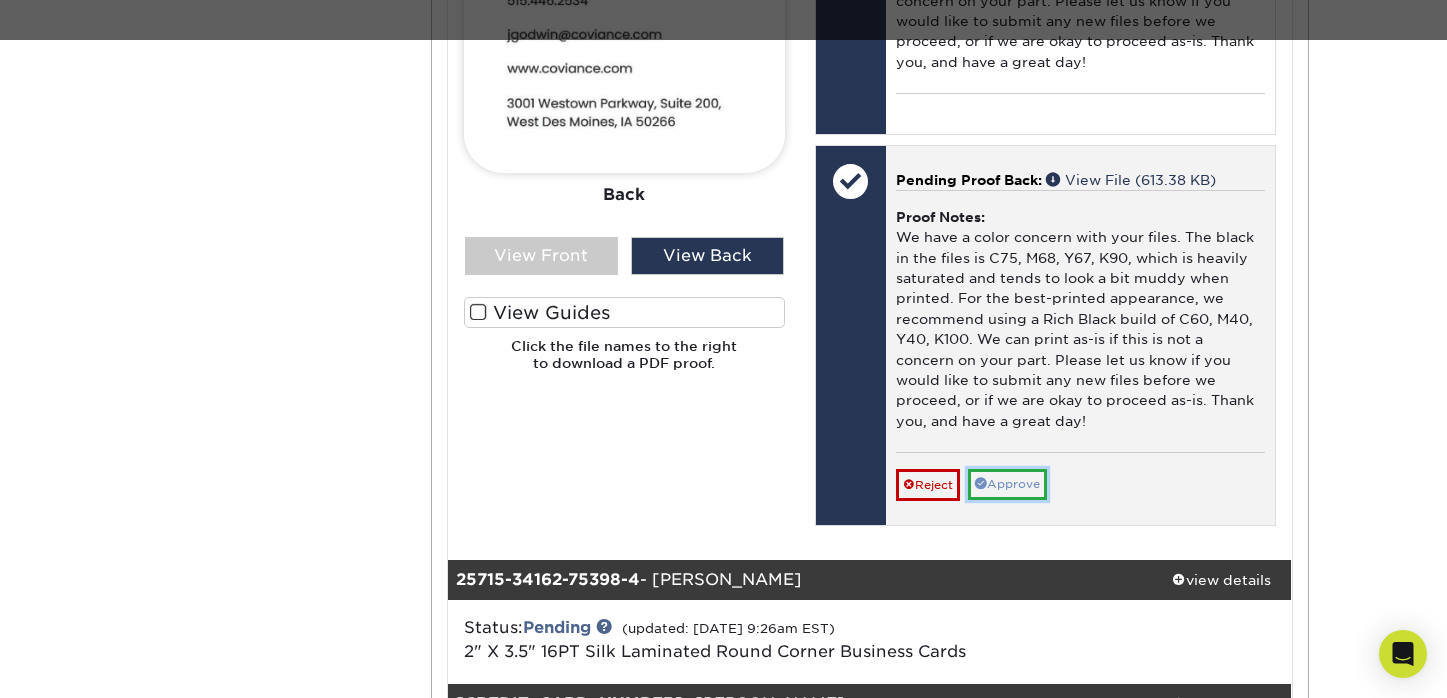 click on "Approve" at bounding box center (1007, 484) 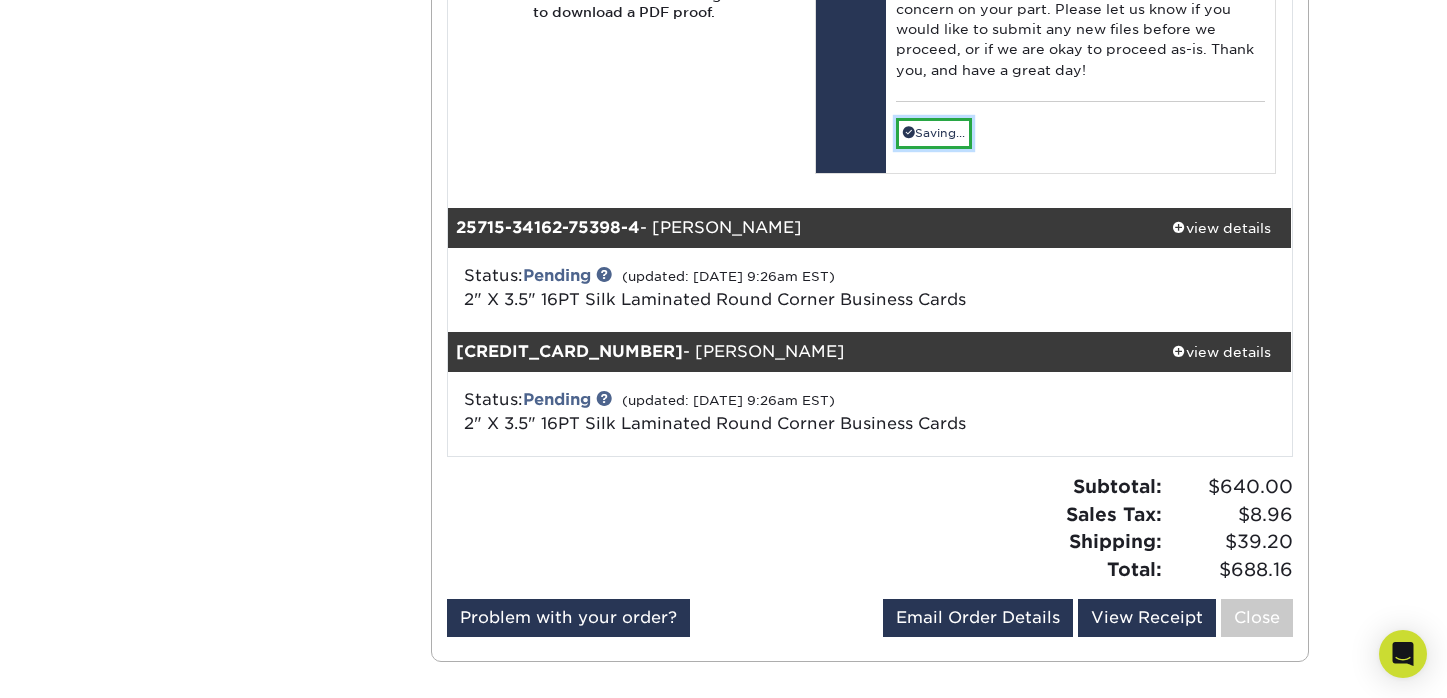 scroll, scrollTop: 4697, scrollLeft: 0, axis: vertical 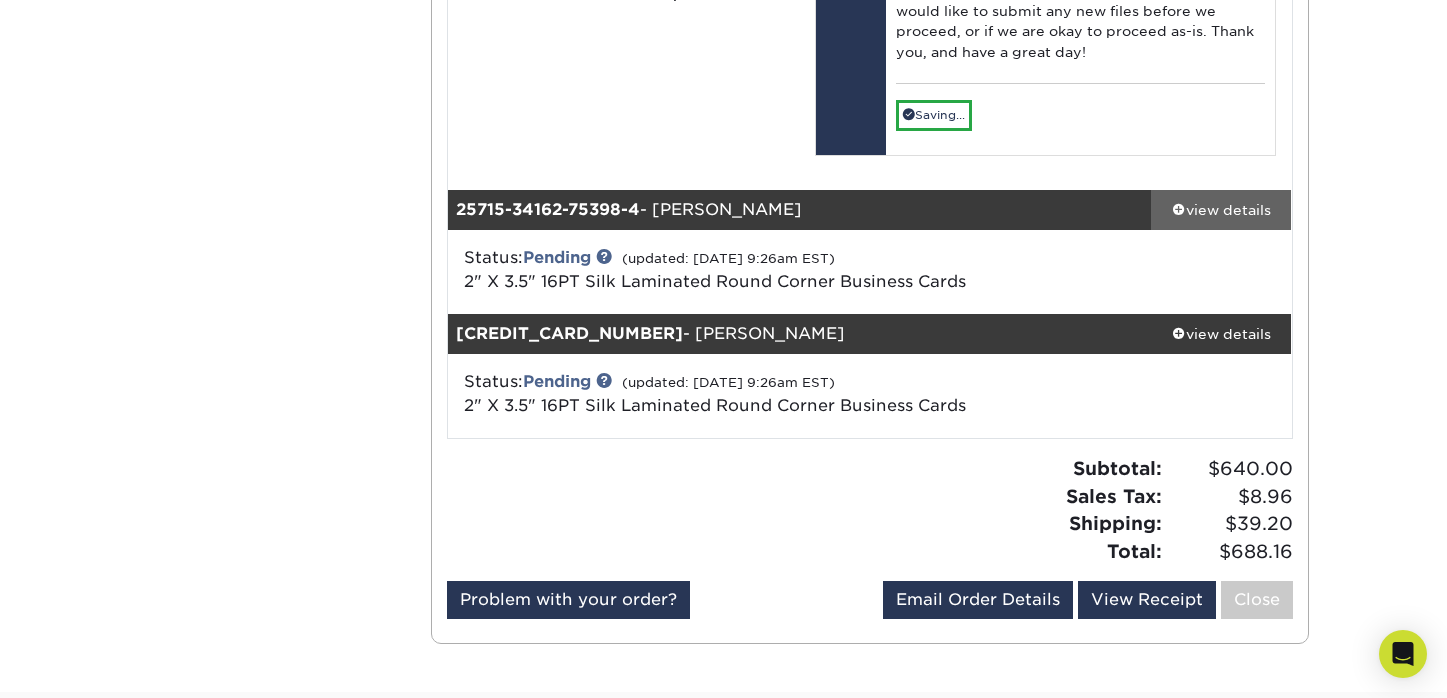 click on "view details" at bounding box center (1221, 210) 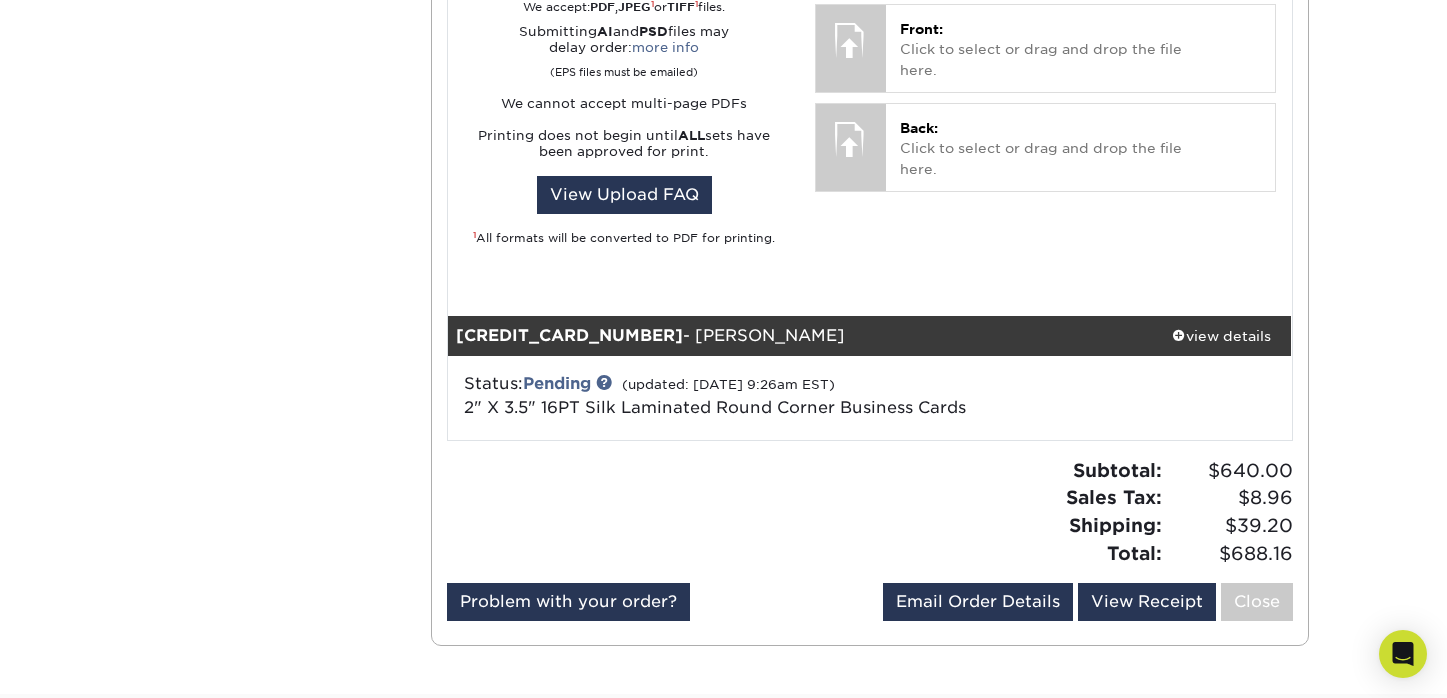 scroll, scrollTop: 5603, scrollLeft: 0, axis: vertical 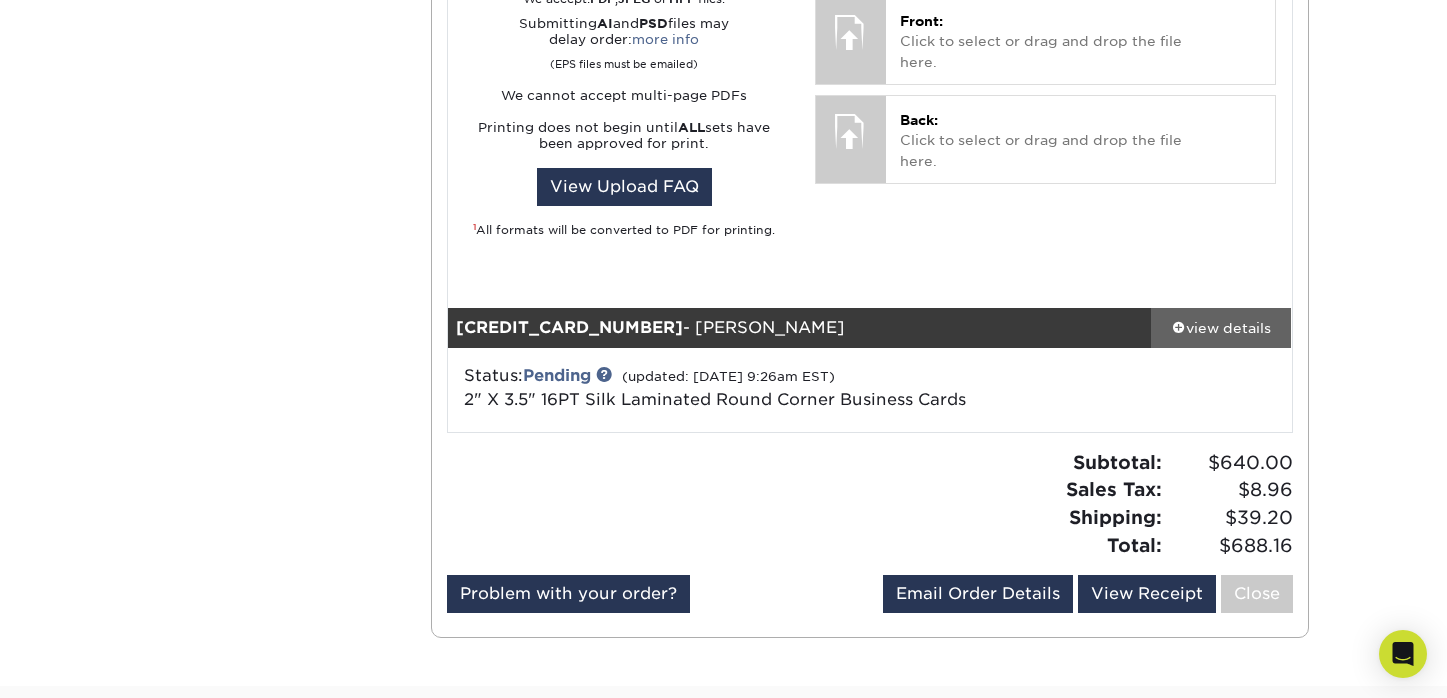 click on "view details" at bounding box center [1221, 328] 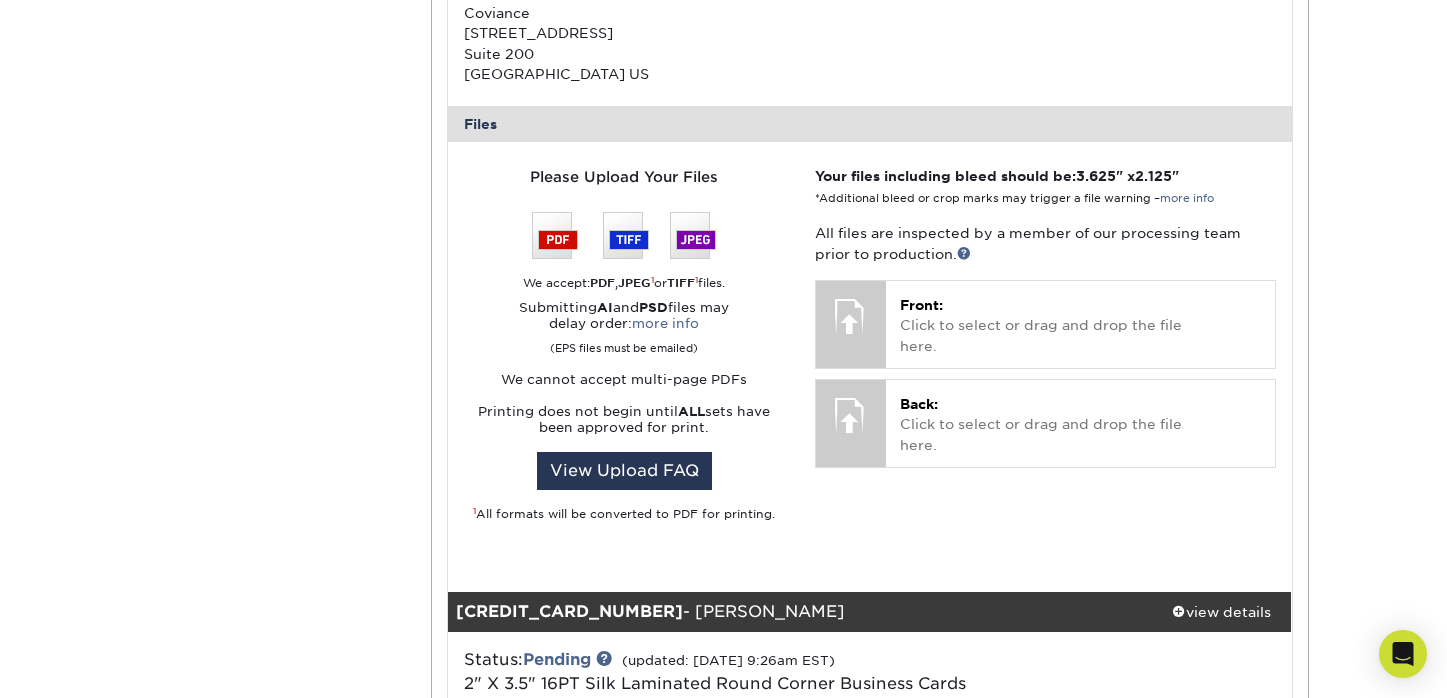 scroll, scrollTop: 5330, scrollLeft: 0, axis: vertical 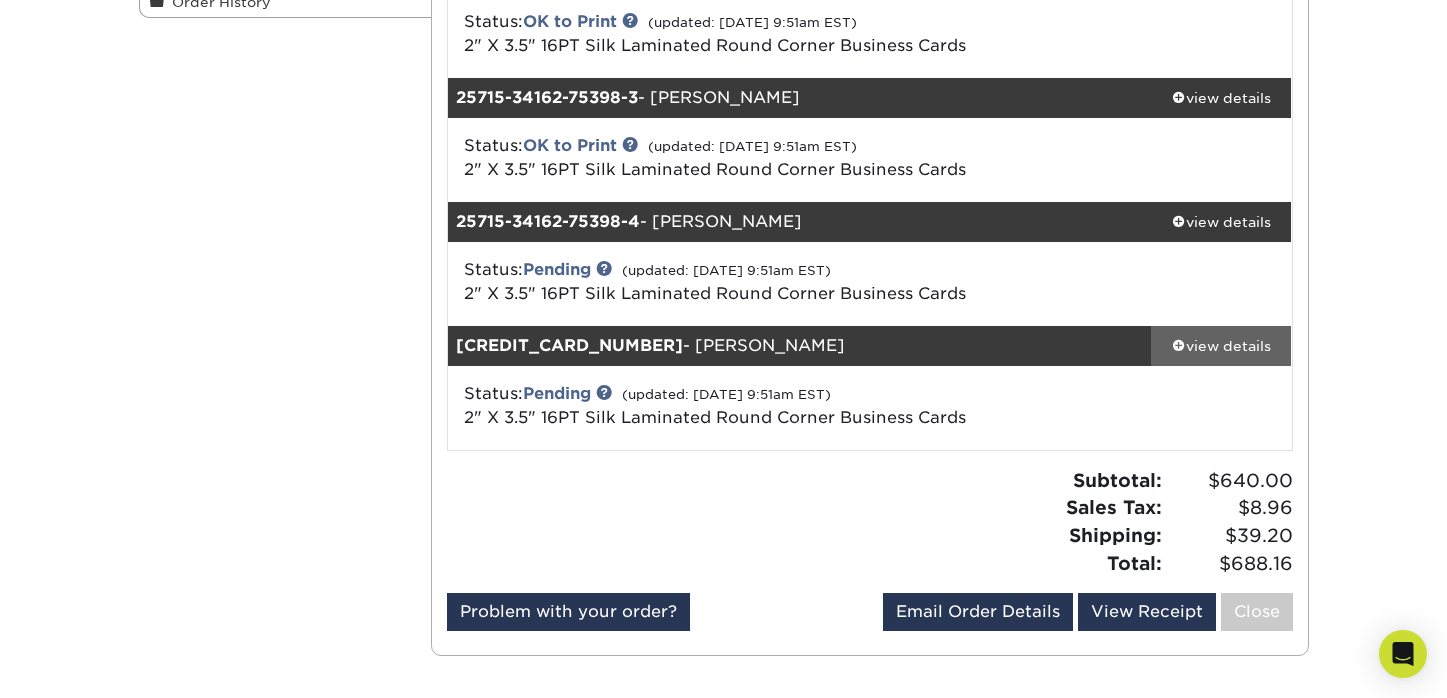 click on "view details" at bounding box center (1221, 346) 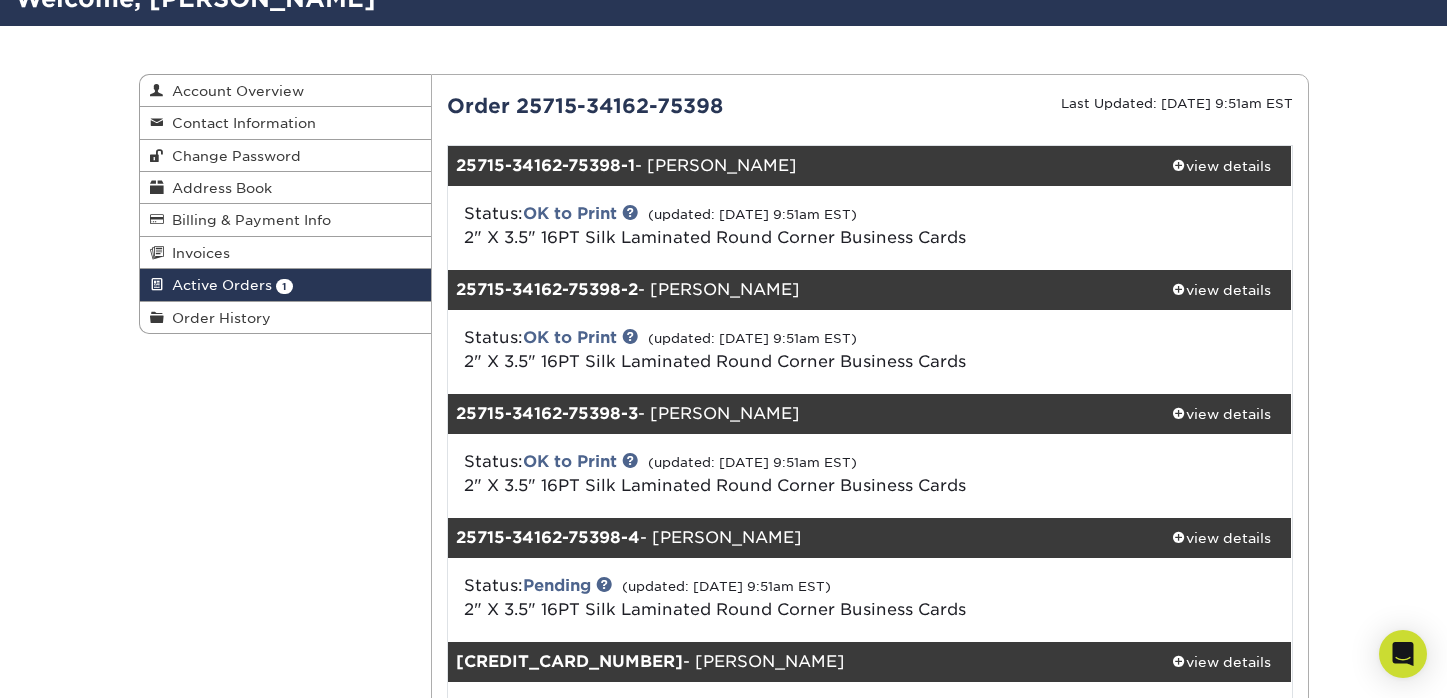scroll, scrollTop: 147, scrollLeft: 0, axis: vertical 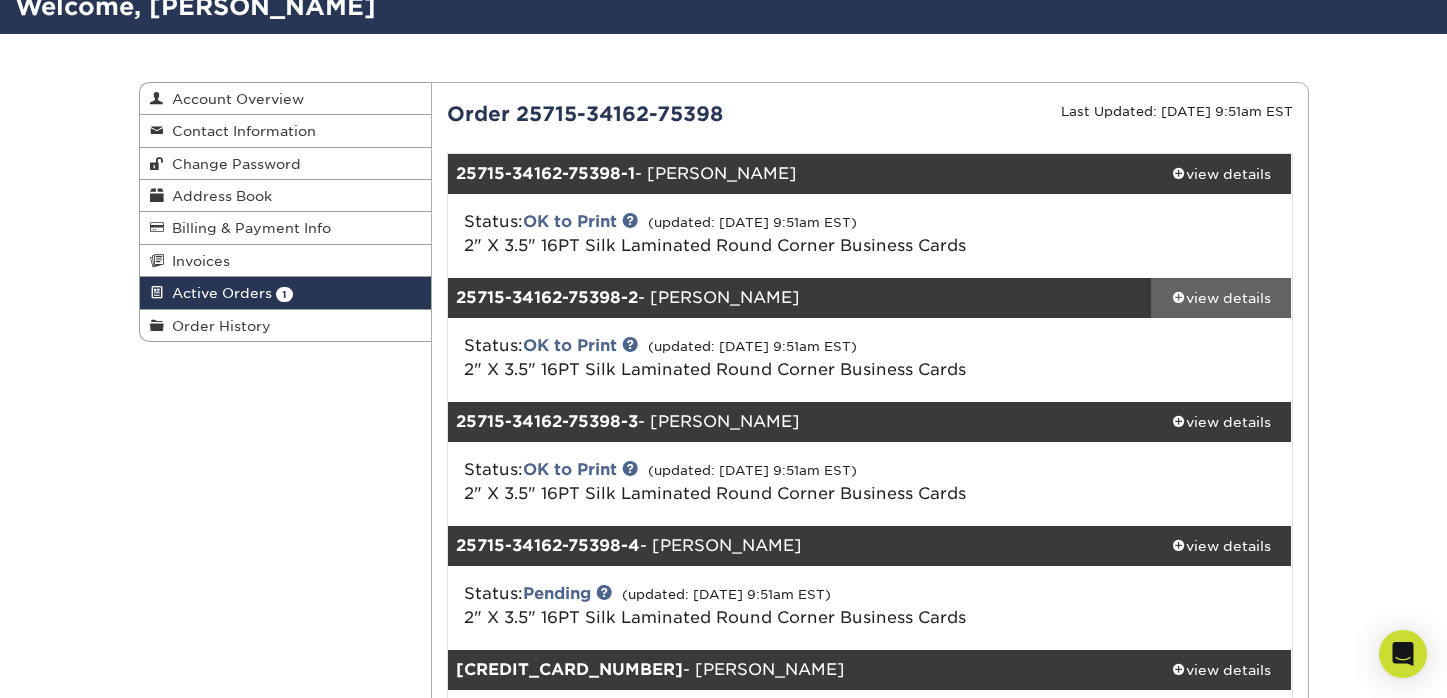 click on "view details" at bounding box center [1221, 298] 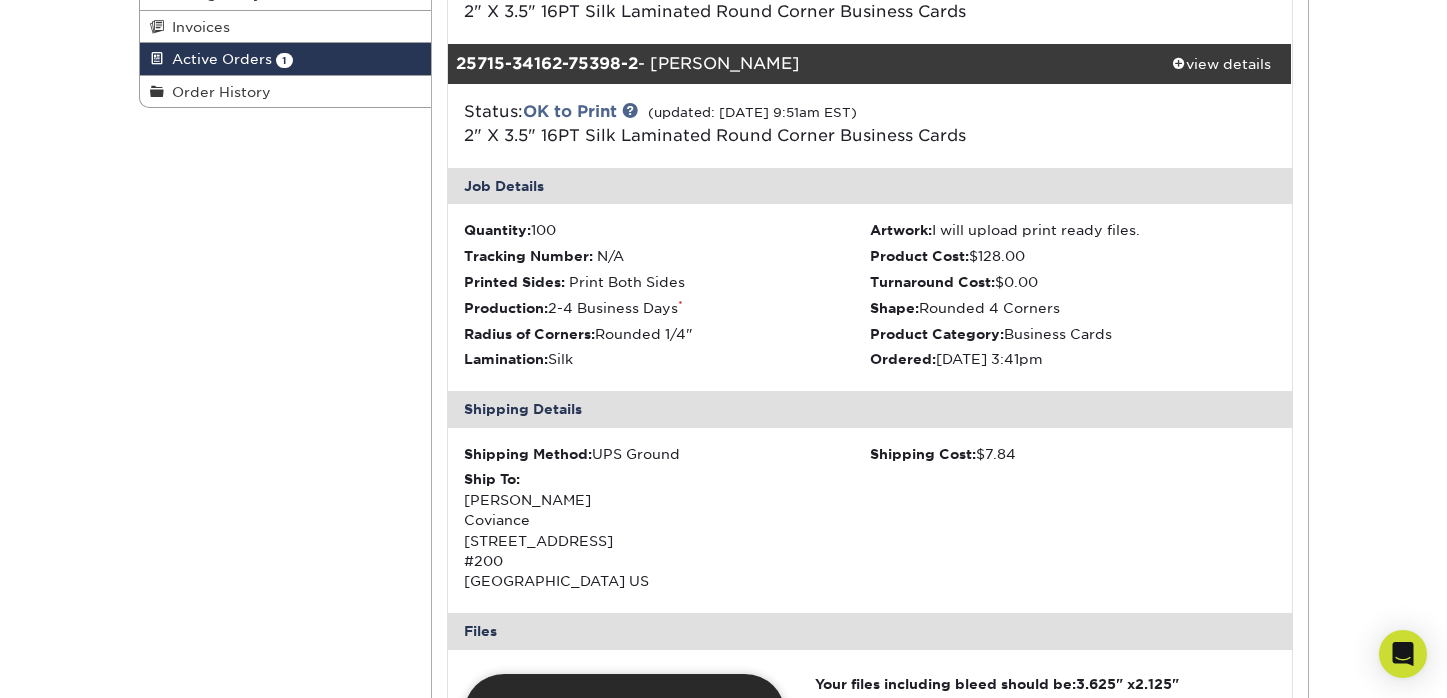 scroll, scrollTop: 0, scrollLeft: 0, axis: both 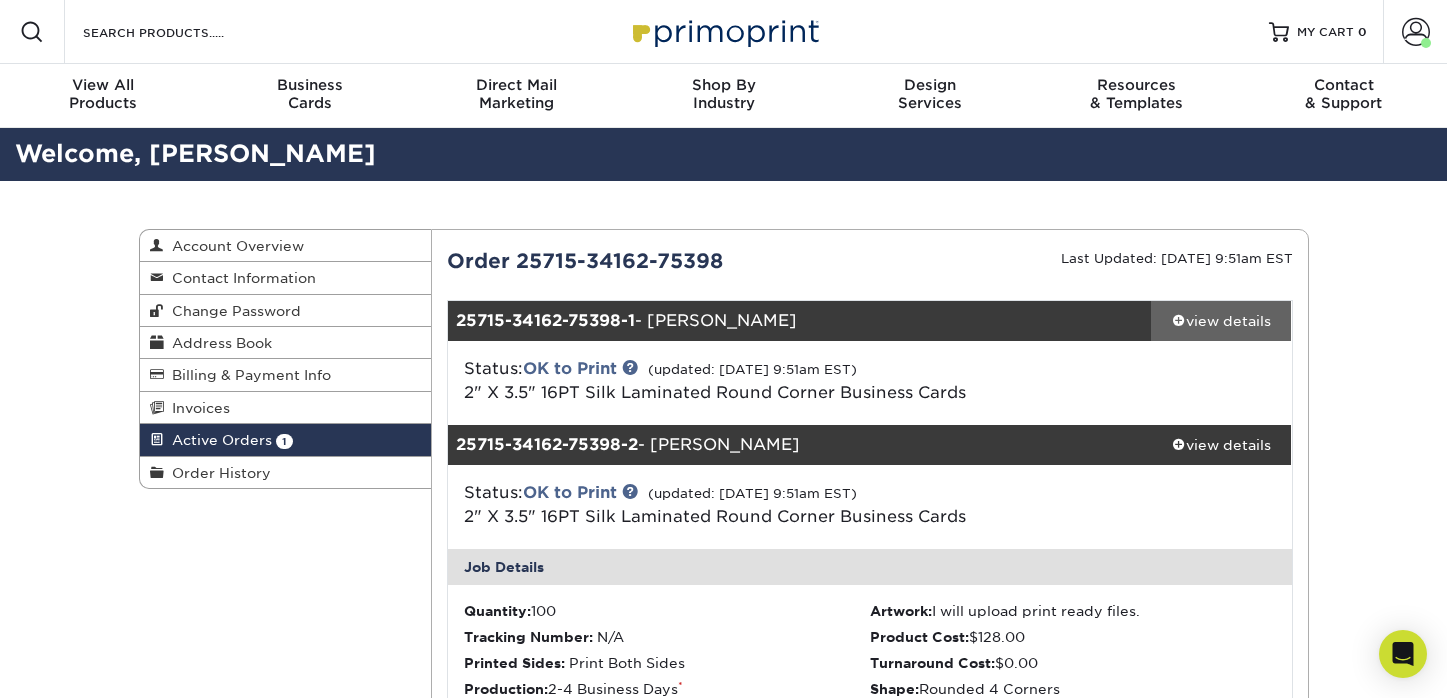 click on "view details" at bounding box center (1221, 321) 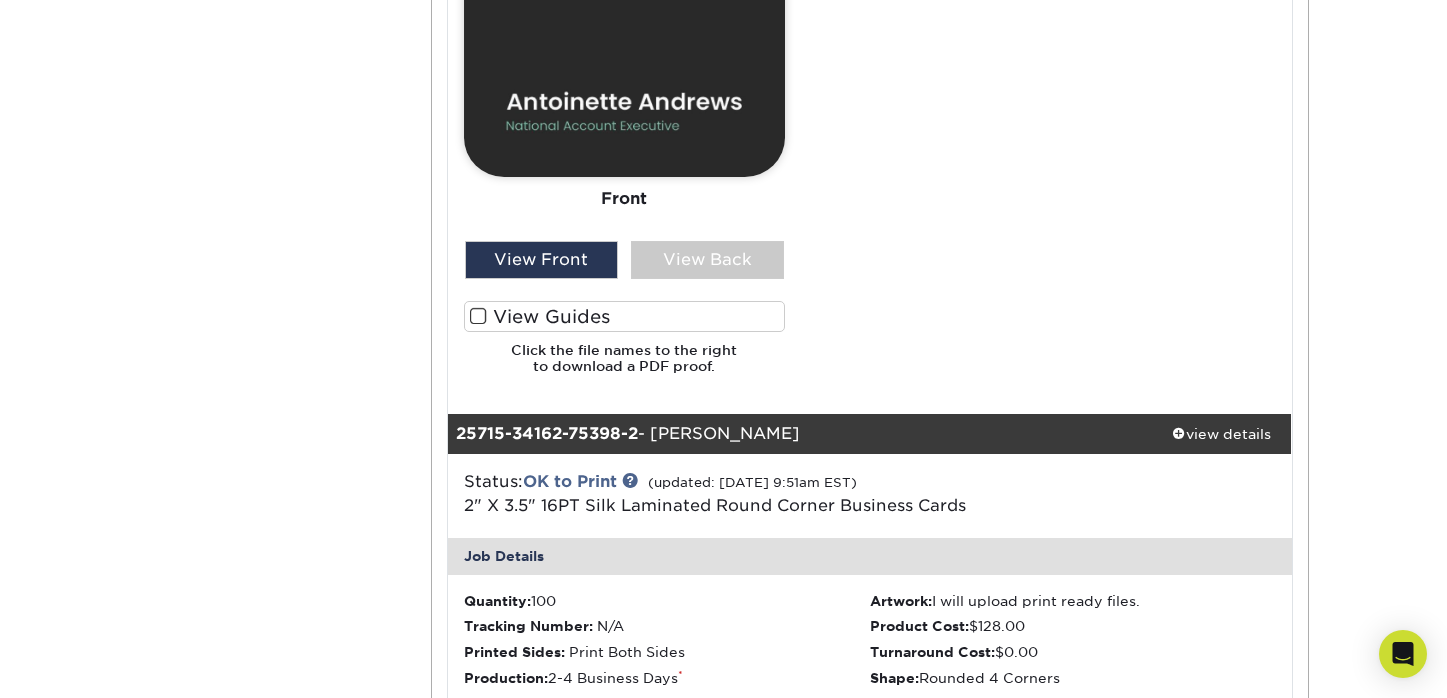scroll, scrollTop: 1270, scrollLeft: 0, axis: vertical 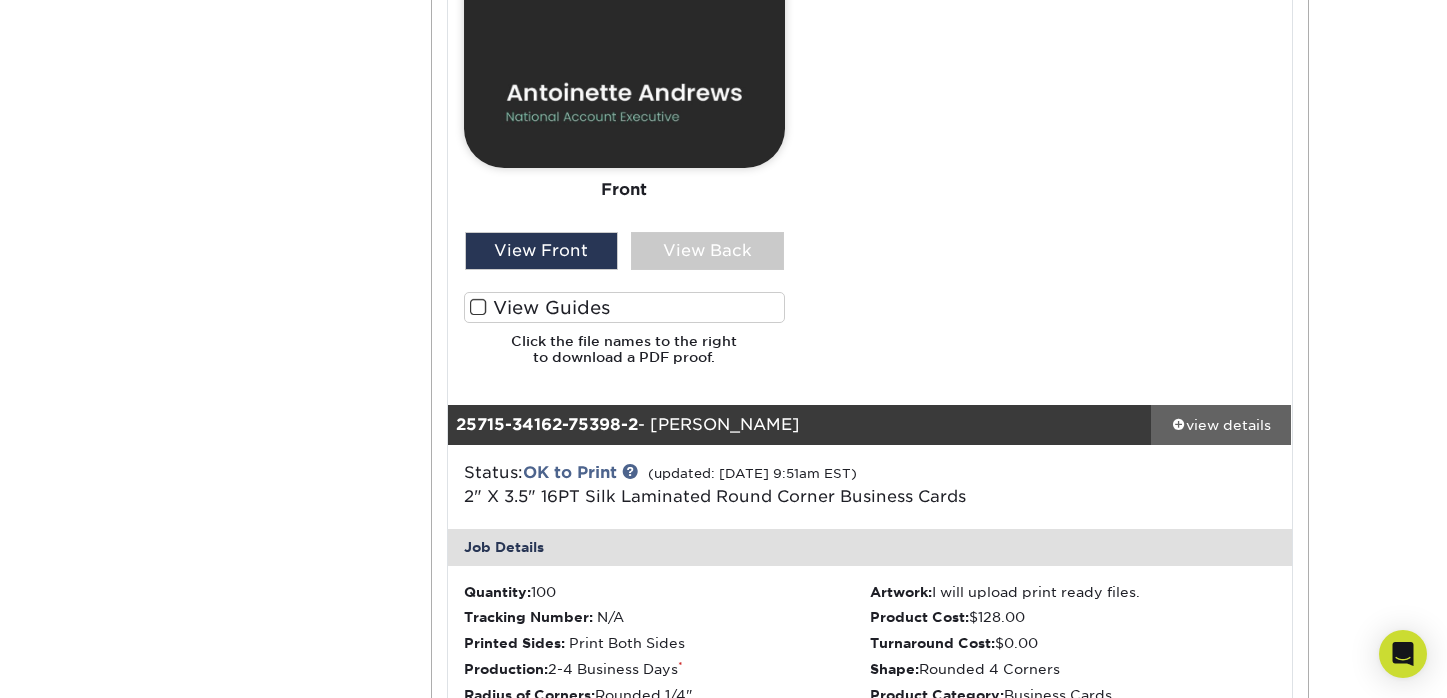 click on "view details" at bounding box center [1221, 425] 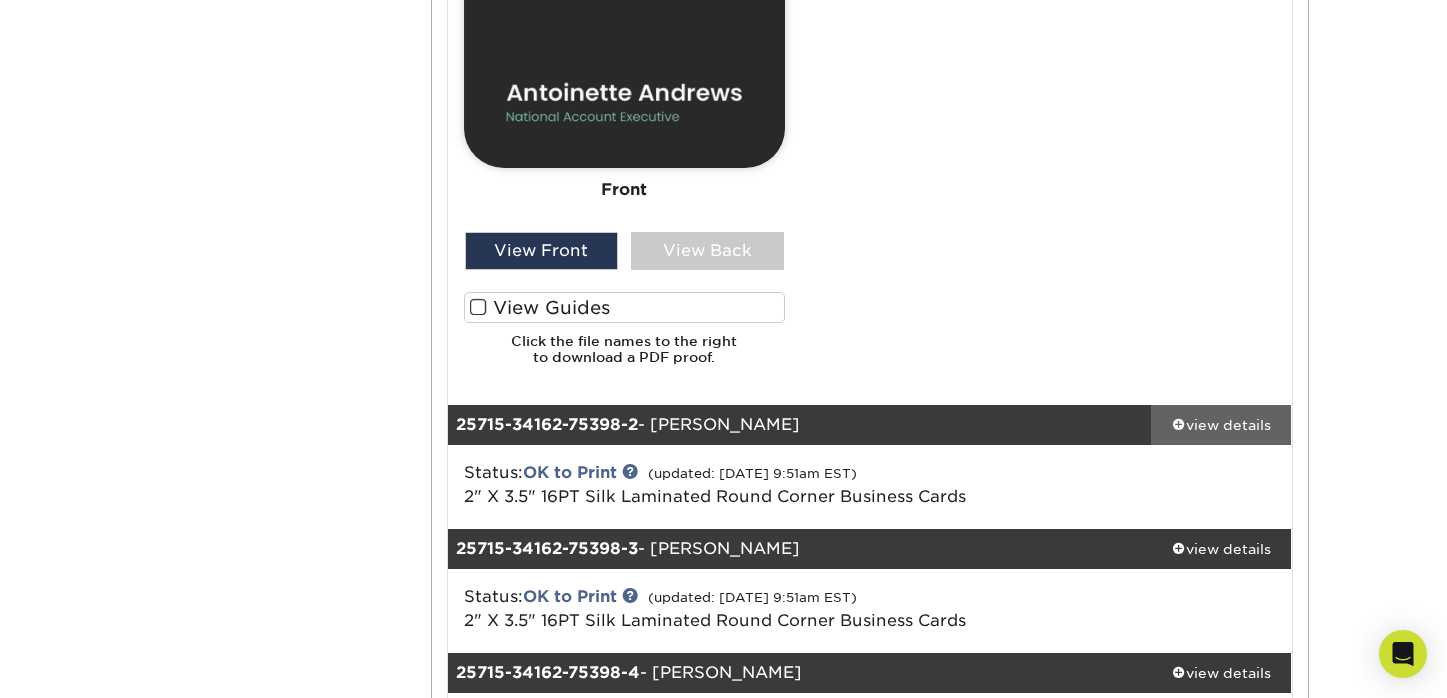 click on "view details" at bounding box center (1221, 425) 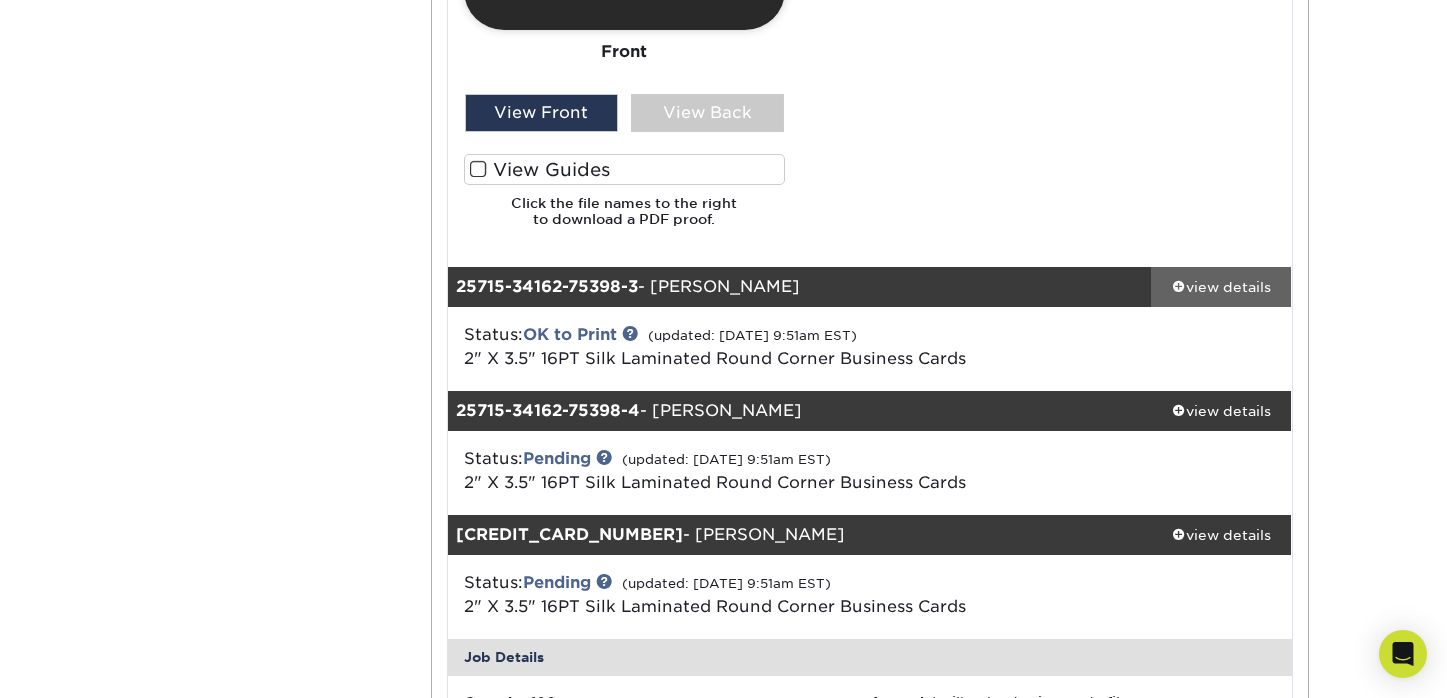 click on "view details" at bounding box center [1221, 287] 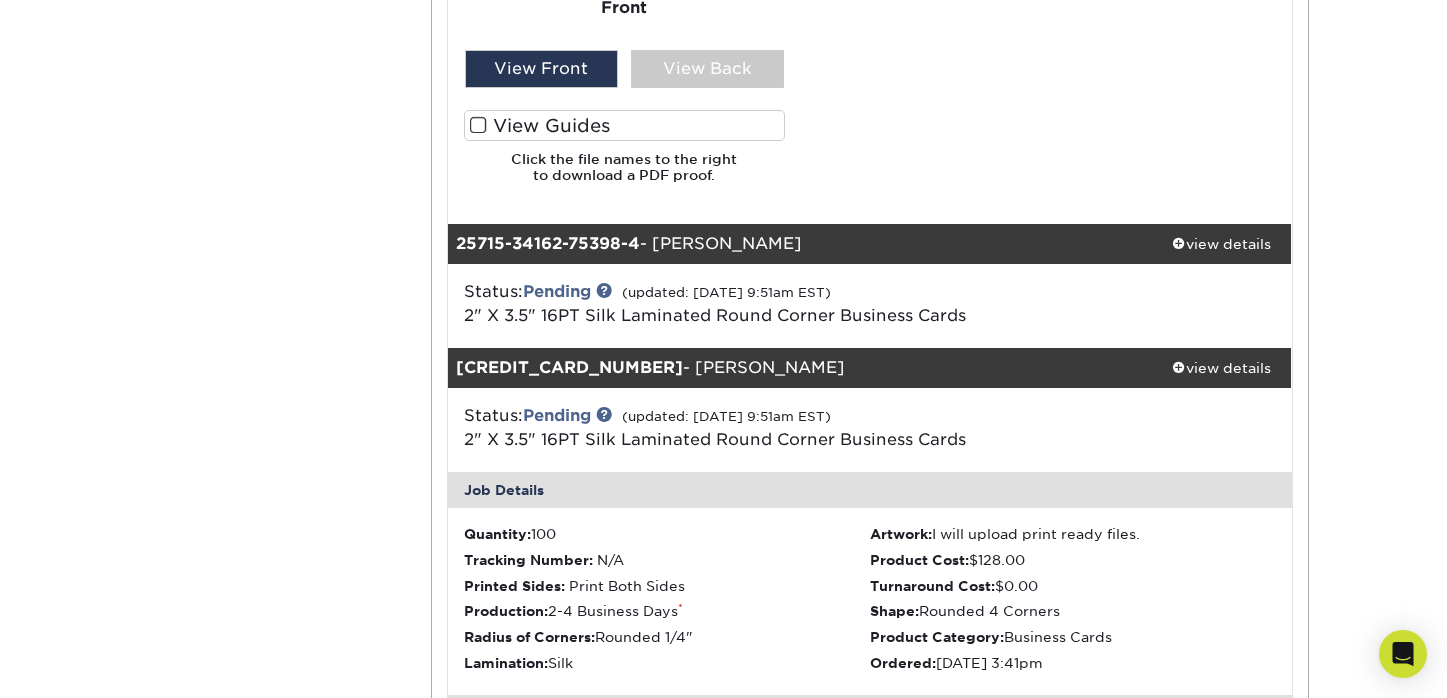scroll, scrollTop: 4308, scrollLeft: 0, axis: vertical 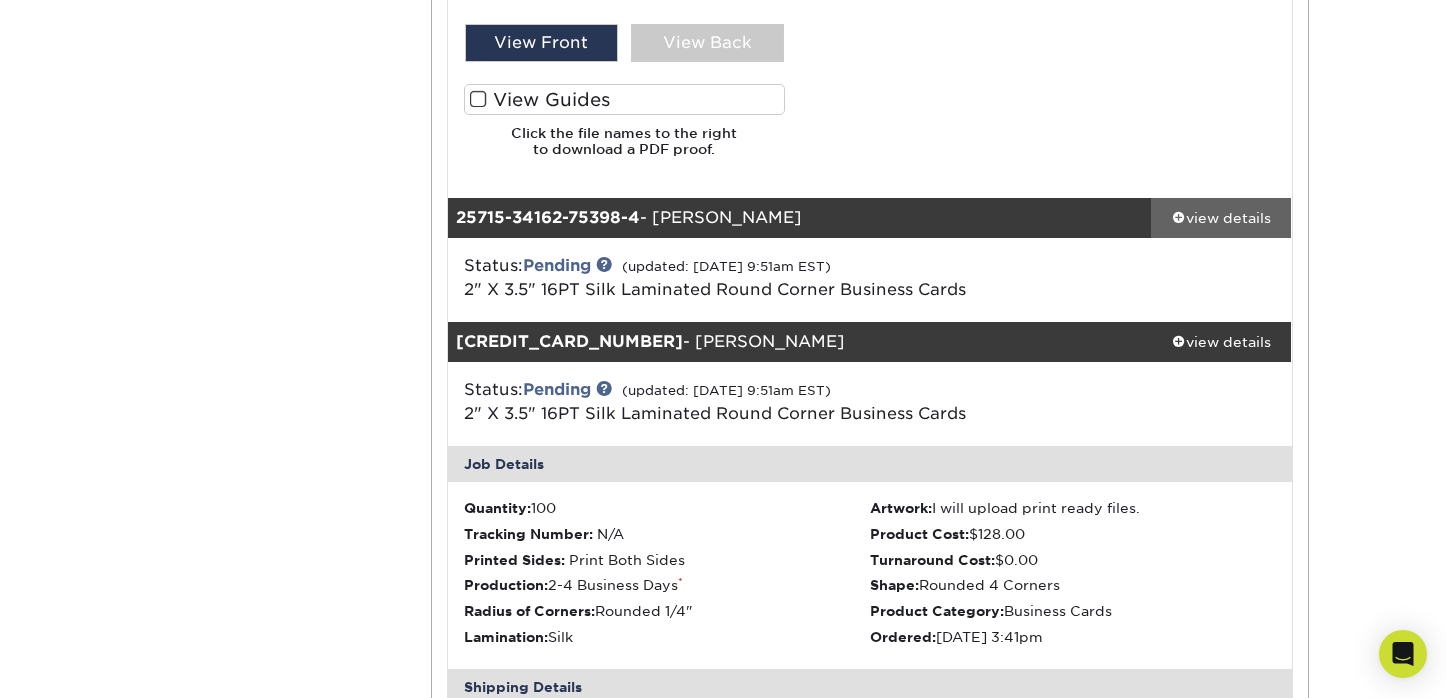 click on "view details" at bounding box center [1221, 217] 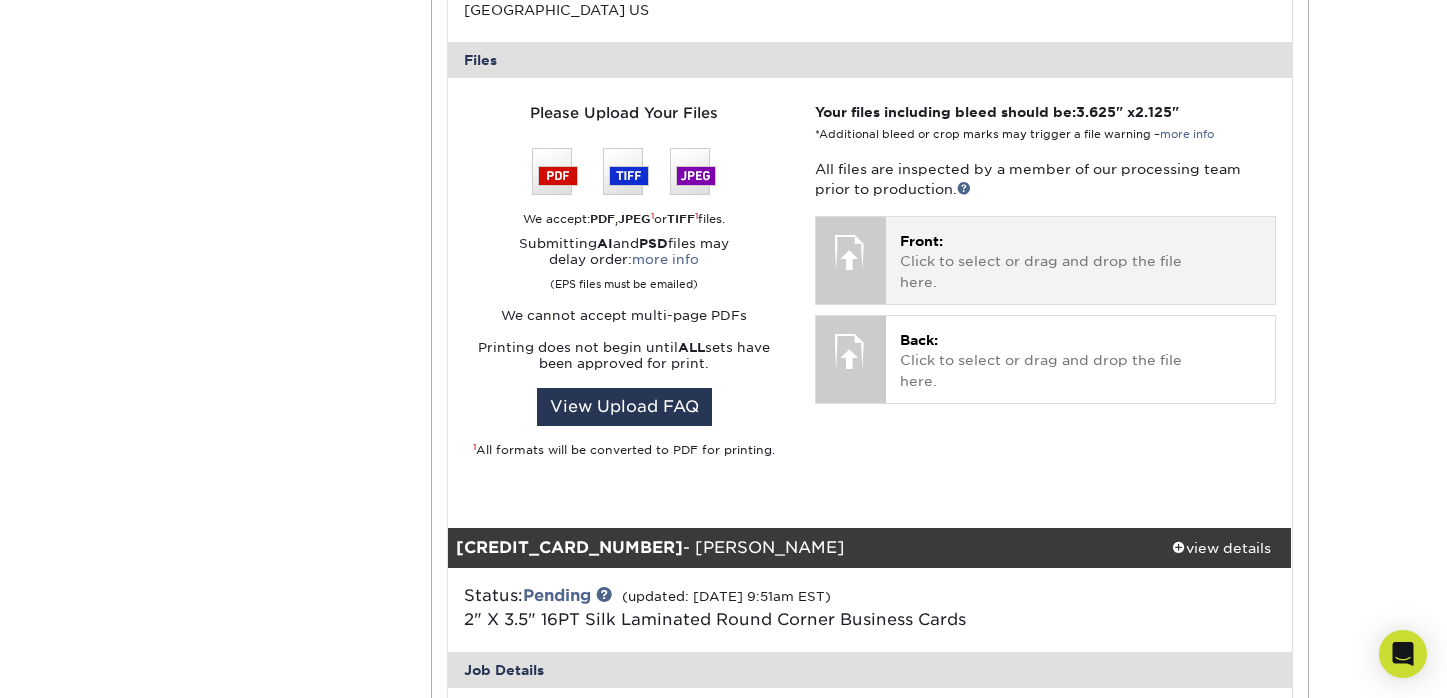 scroll, scrollTop: 5034, scrollLeft: 0, axis: vertical 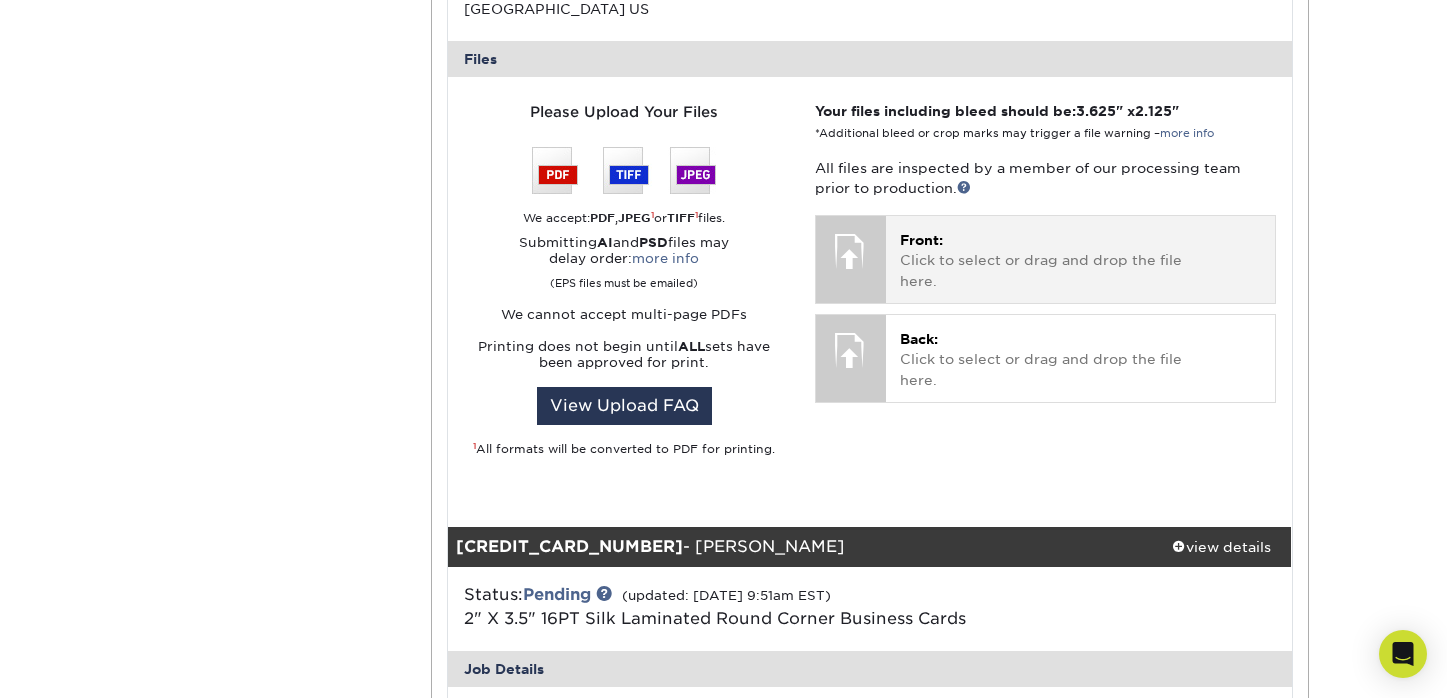 click on "Front:" at bounding box center (921, 240) 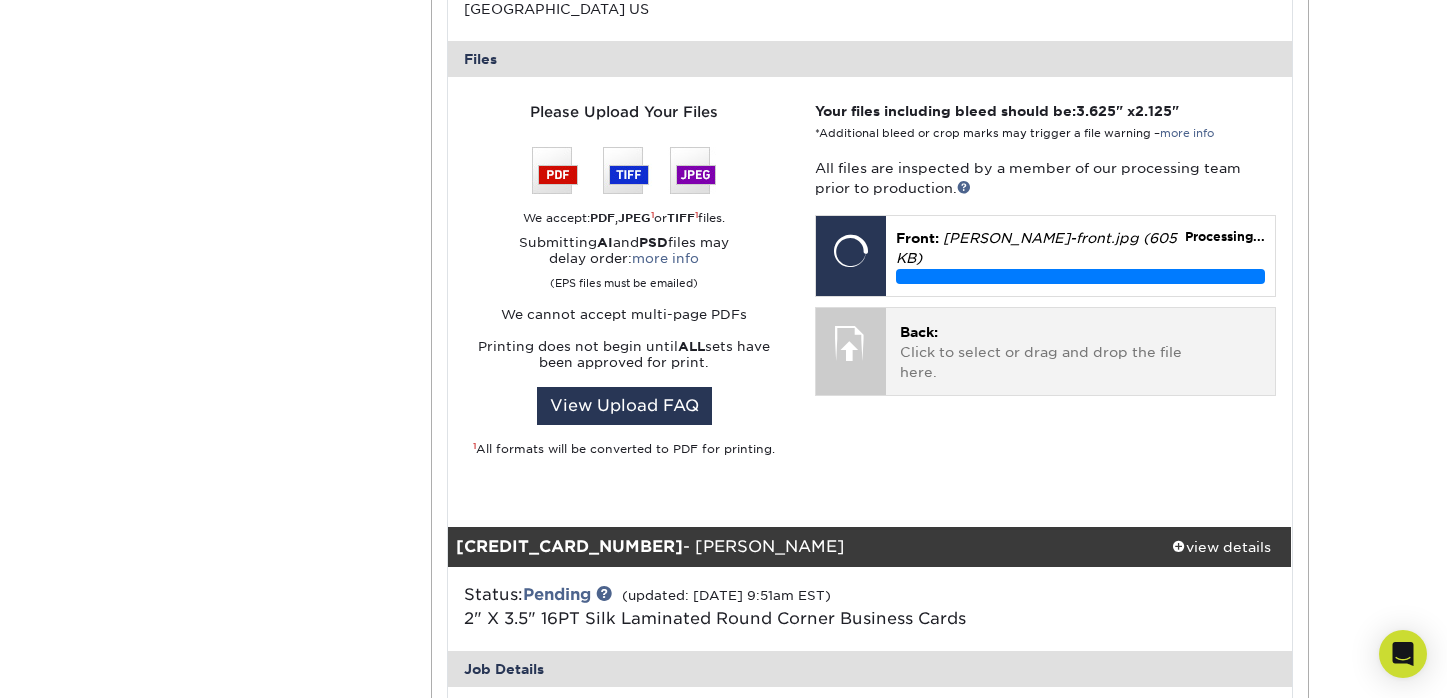 click at bounding box center (851, 343) 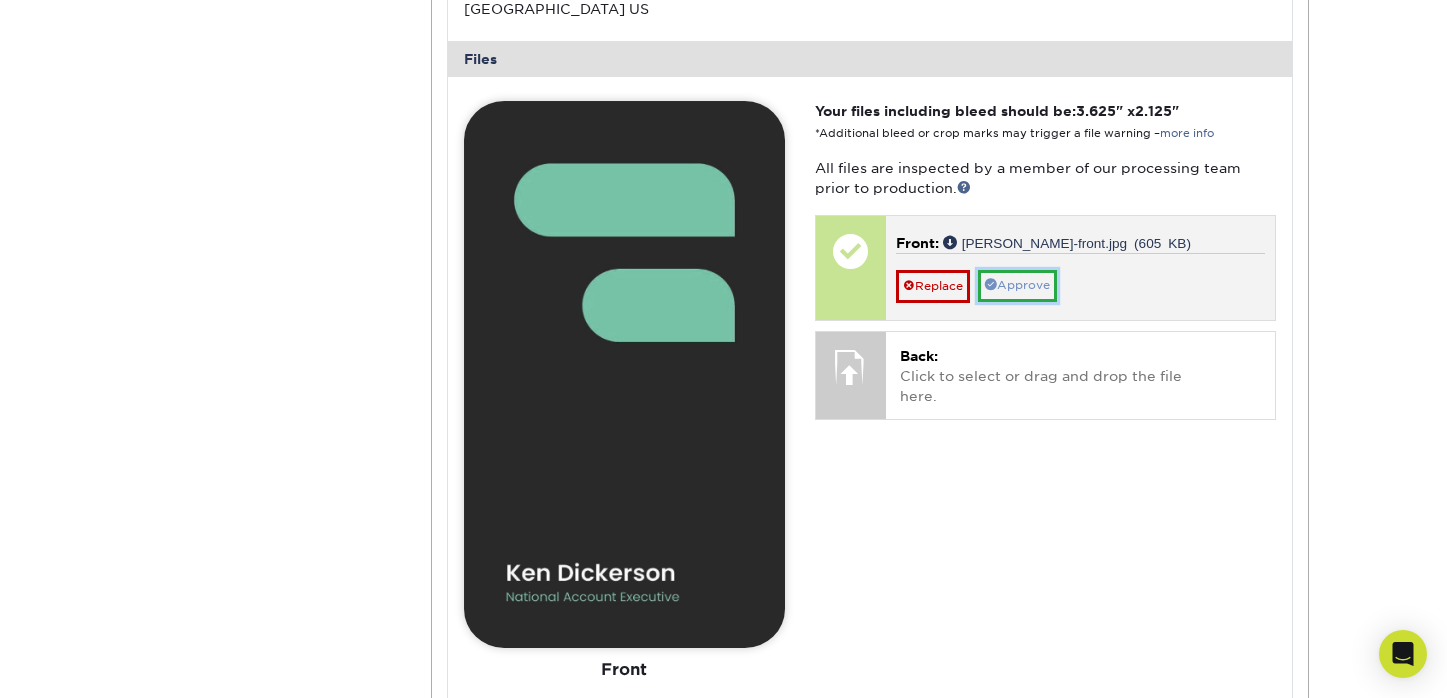 click on "Approve" at bounding box center [1017, 285] 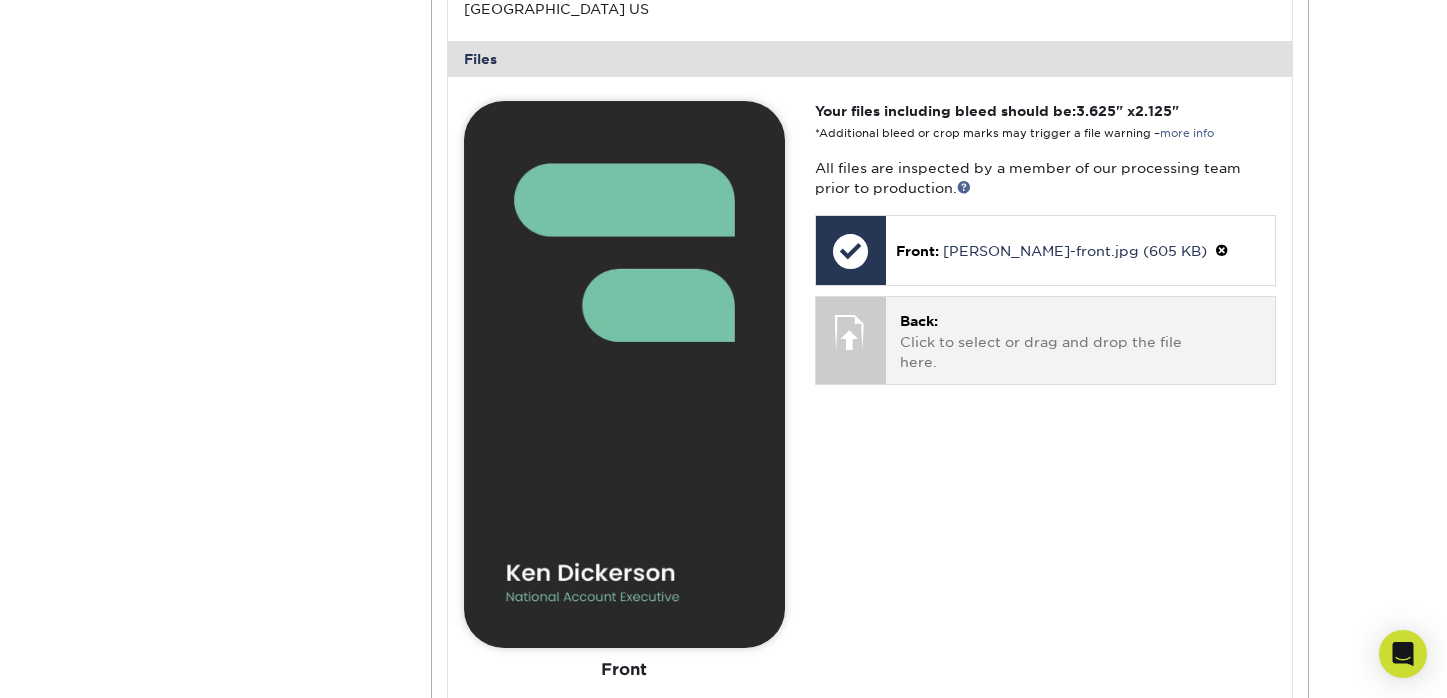 click on "Back: Click to select or drag and drop the file here." at bounding box center [1080, 341] 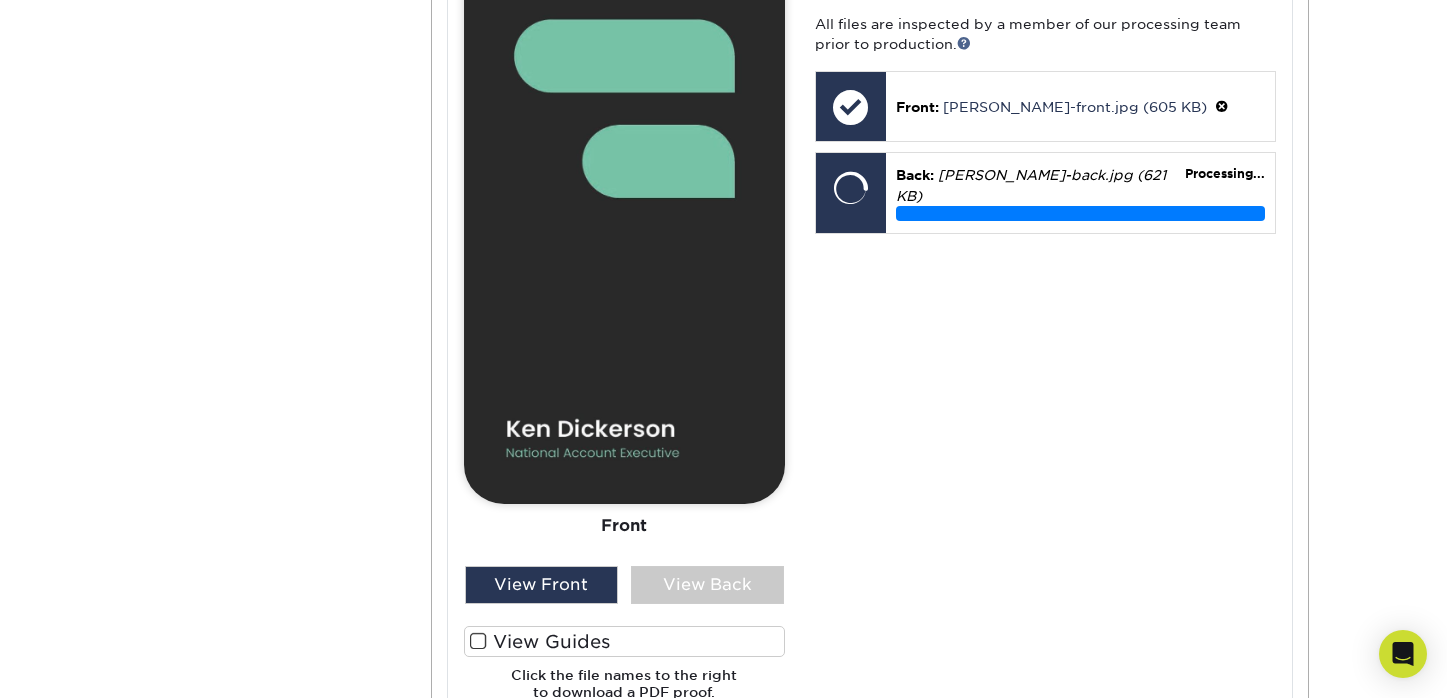scroll, scrollTop: 5206, scrollLeft: 0, axis: vertical 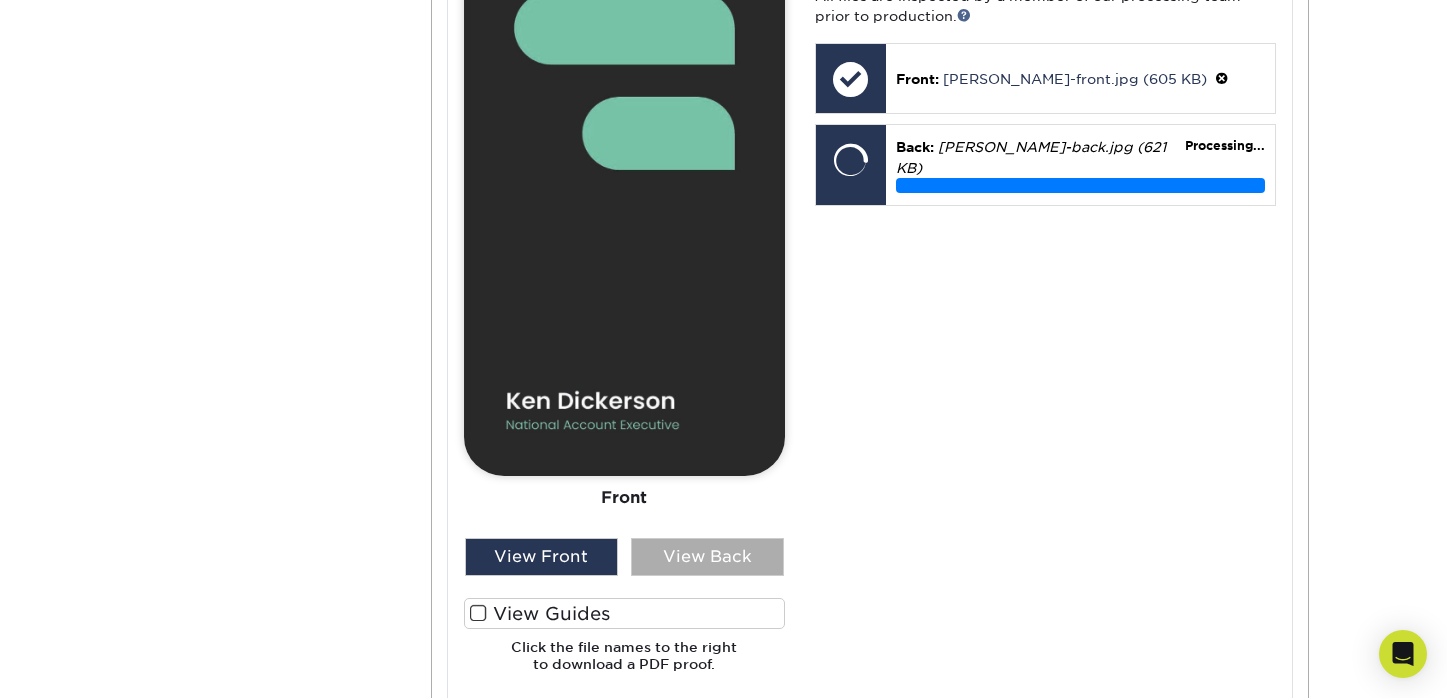 click on "View Back" at bounding box center [707, 557] 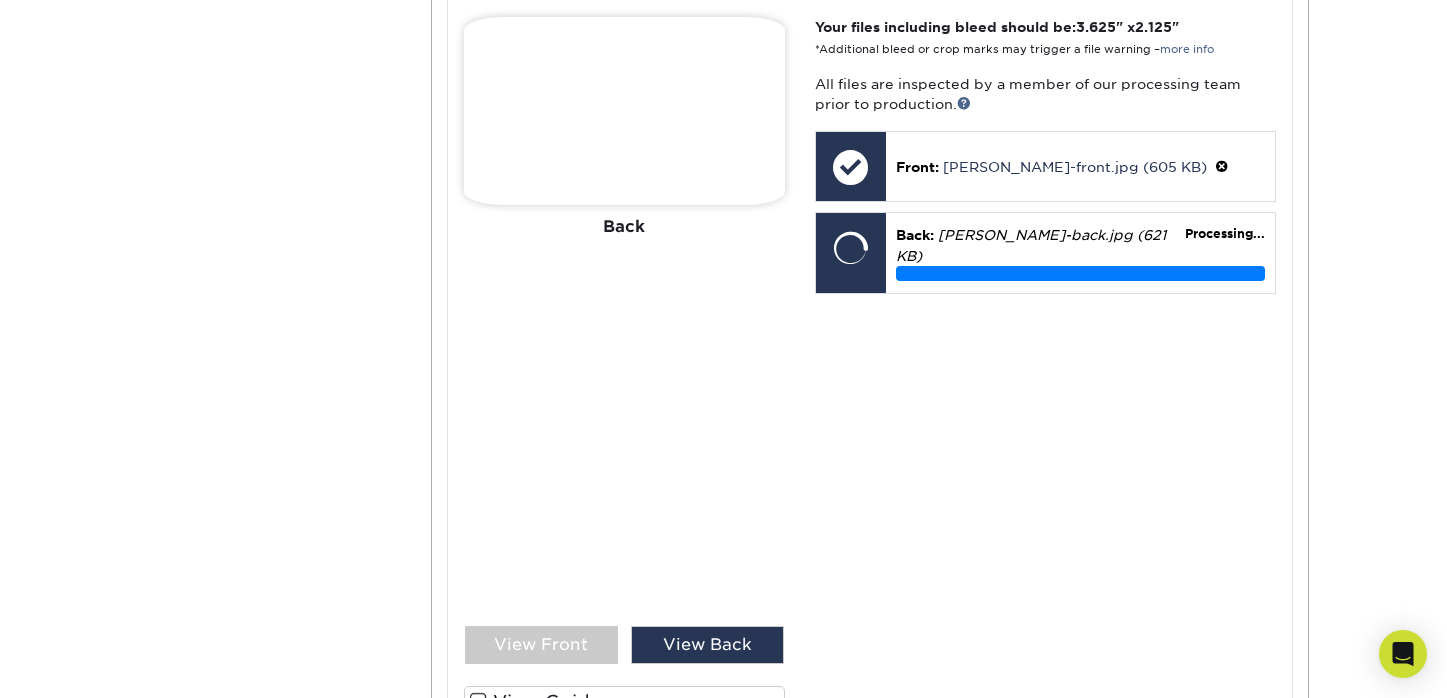 scroll, scrollTop: 5089, scrollLeft: 0, axis: vertical 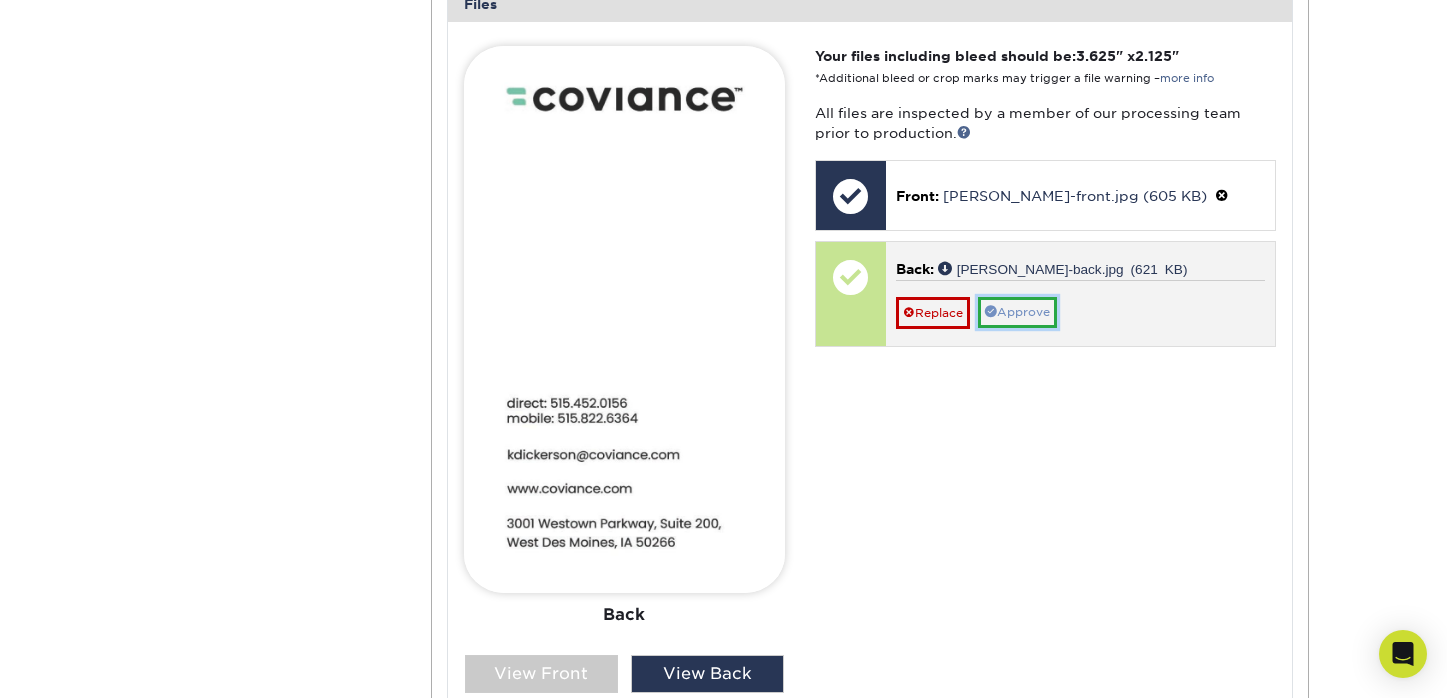 click on "Approve" at bounding box center [1017, 312] 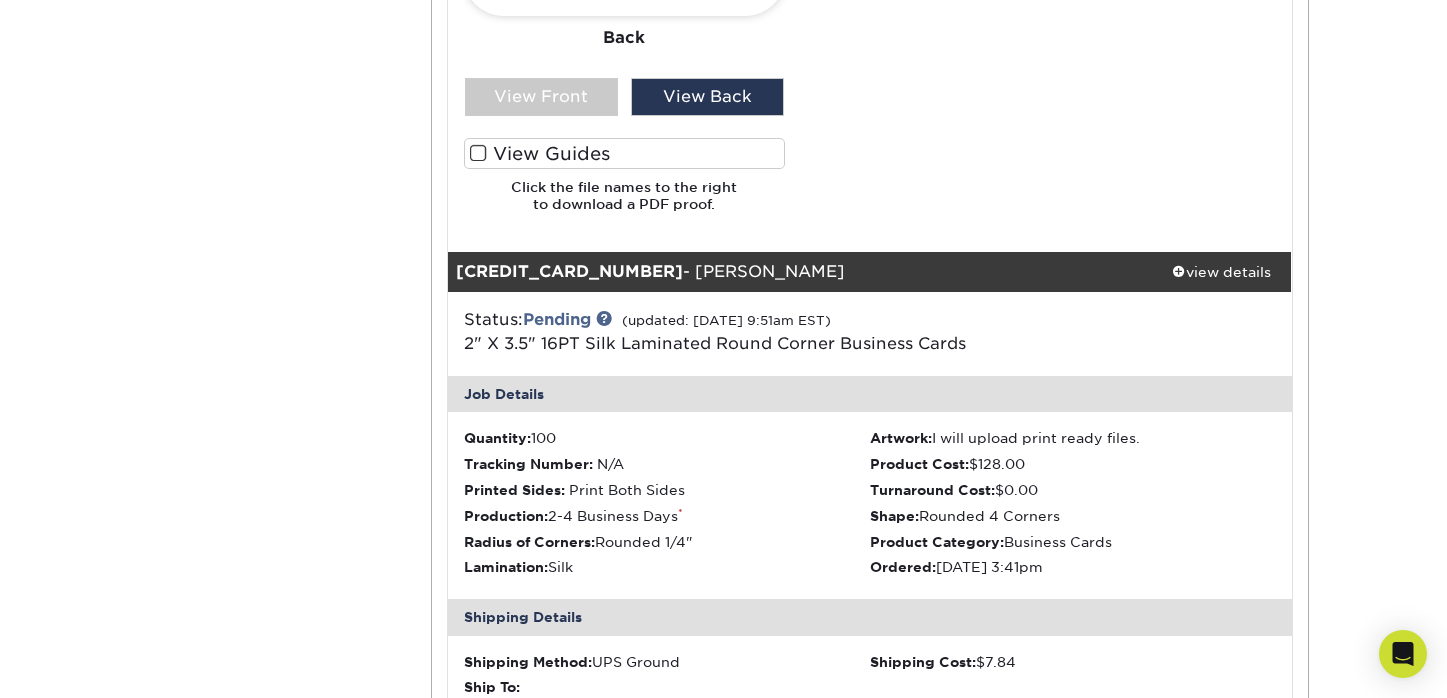 scroll, scrollTop: 5695, scrollLeft: 0, axis: vertical 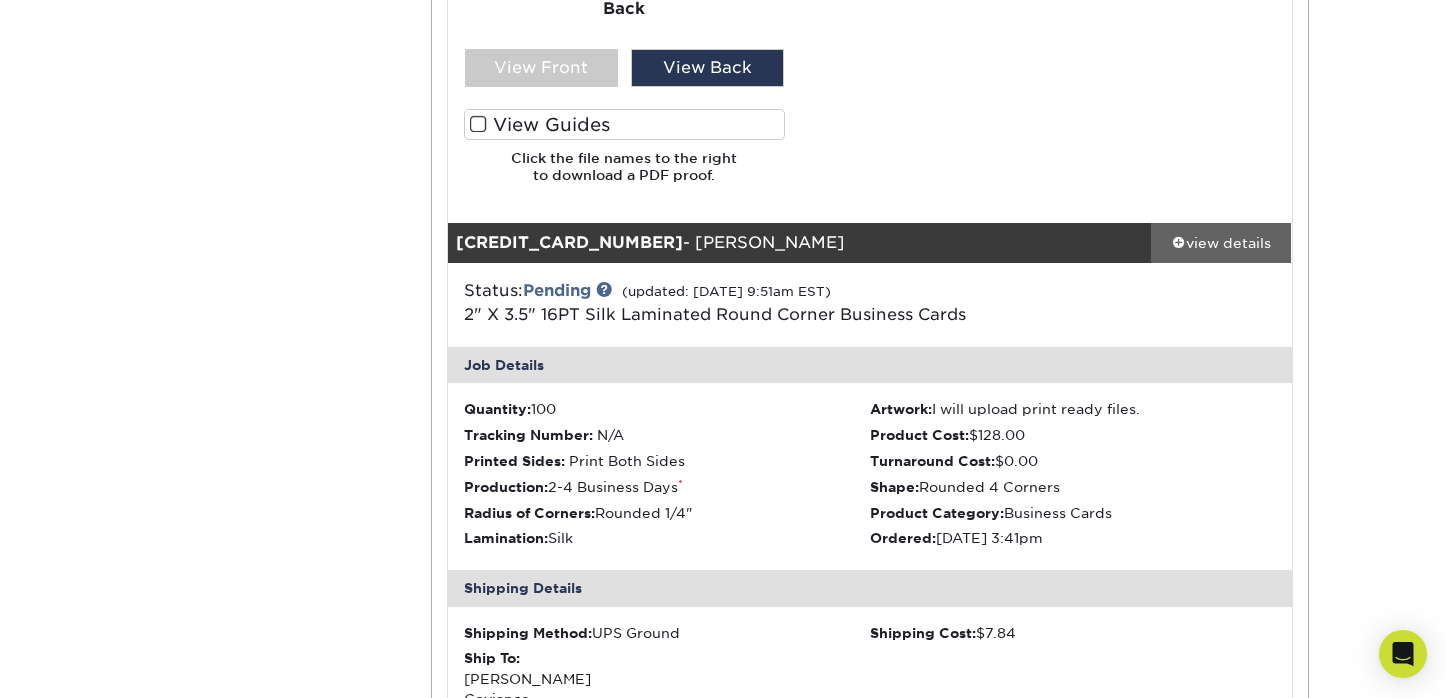 click on "view details" at bounding box center [1221, 243] 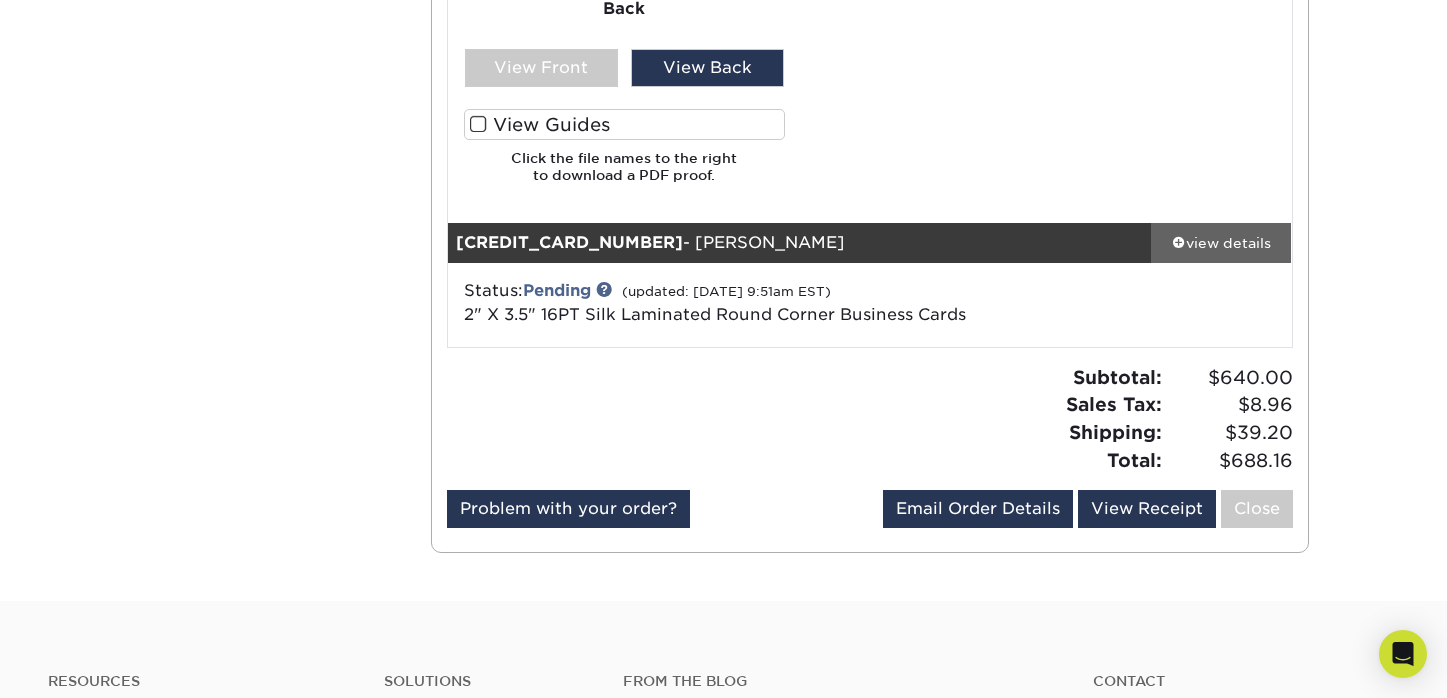 click on "view details" at bounding box center (1221, 243) 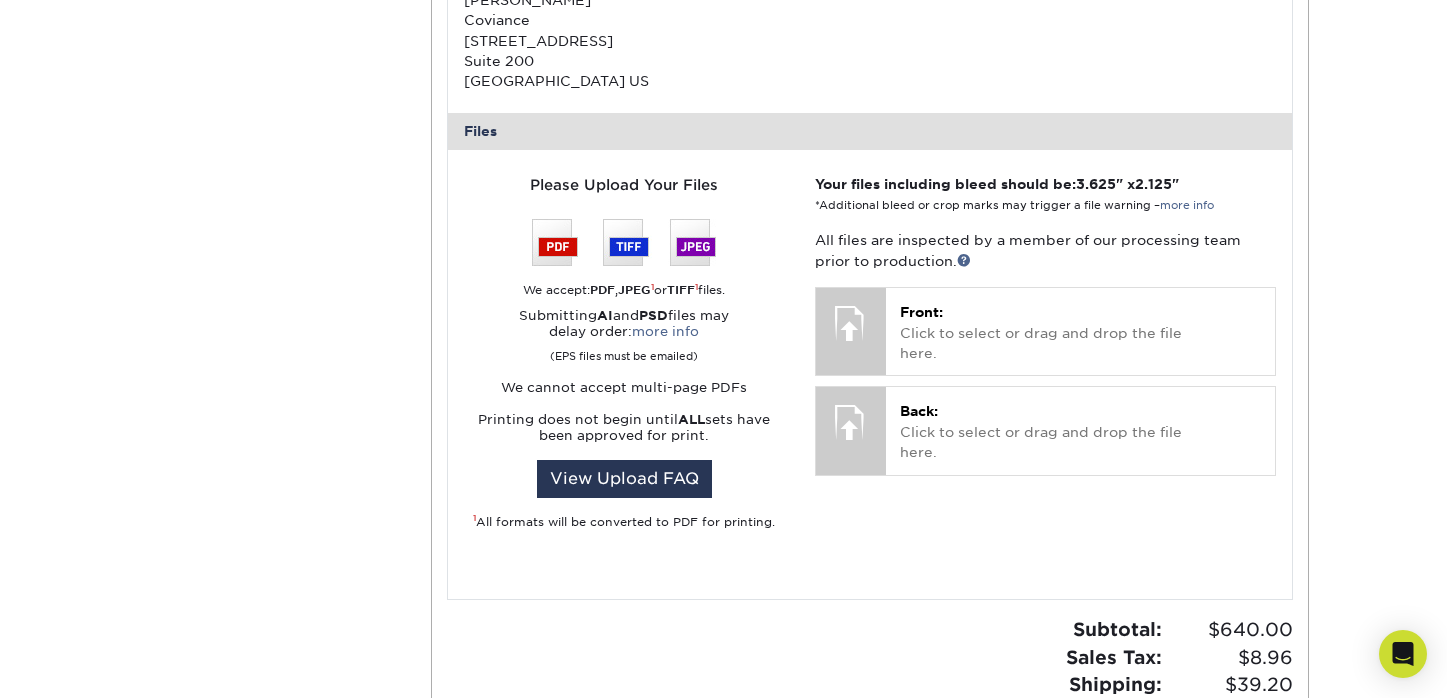 scroll, scrollTop: 6376, scrollLeft: 0, axis: vertical 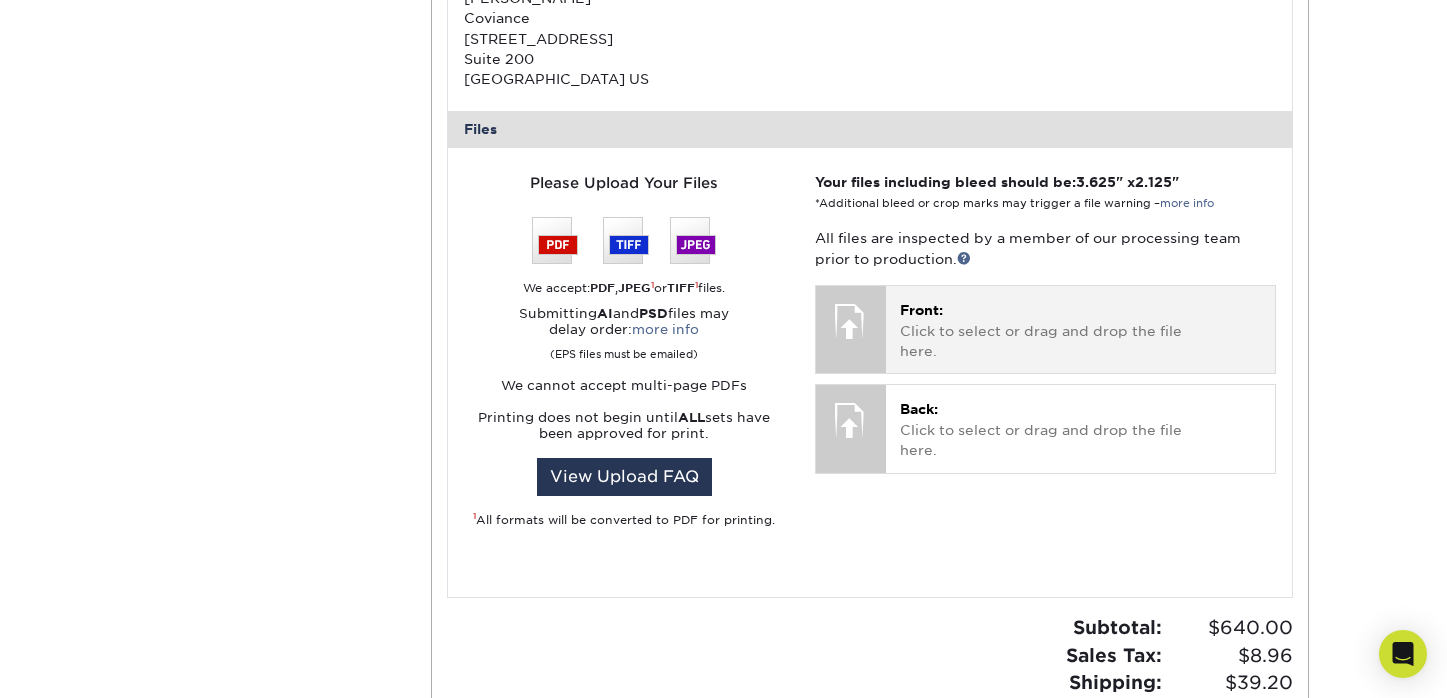 click on "Front: Click to select or drag and drop the file here." at bounding box center (1080, 330) 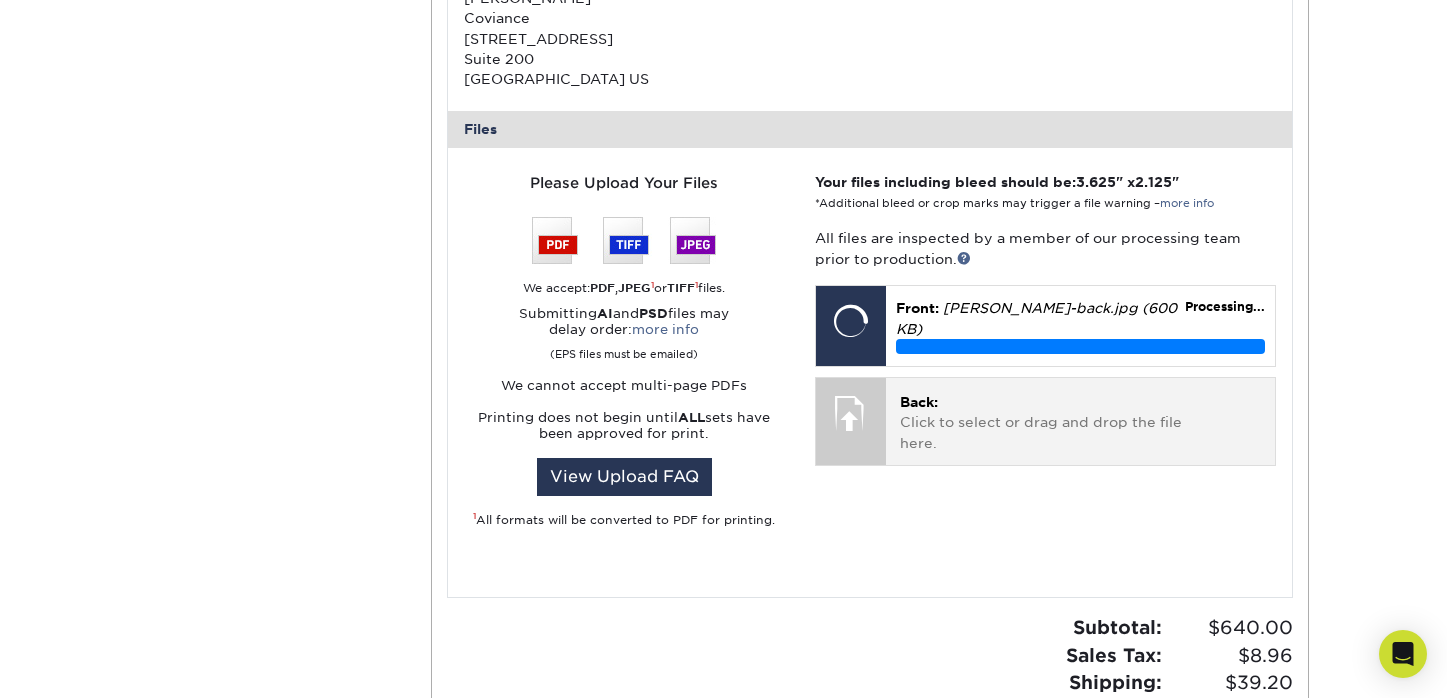click on "Back: Click to select or drag and drop the file here.
Choose file" at bounding box center (1080, 421) 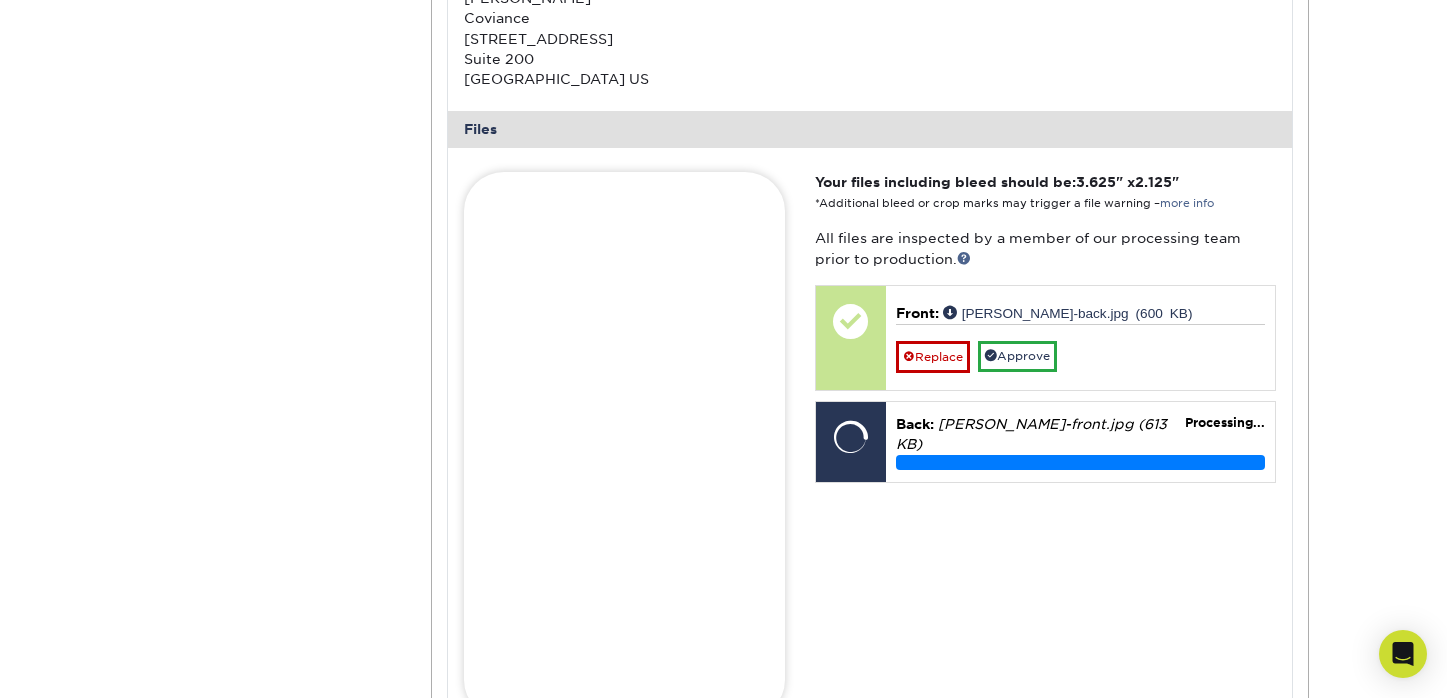 scroll, scrollTop: 6491, scrollLeft: 0, axis: vertical 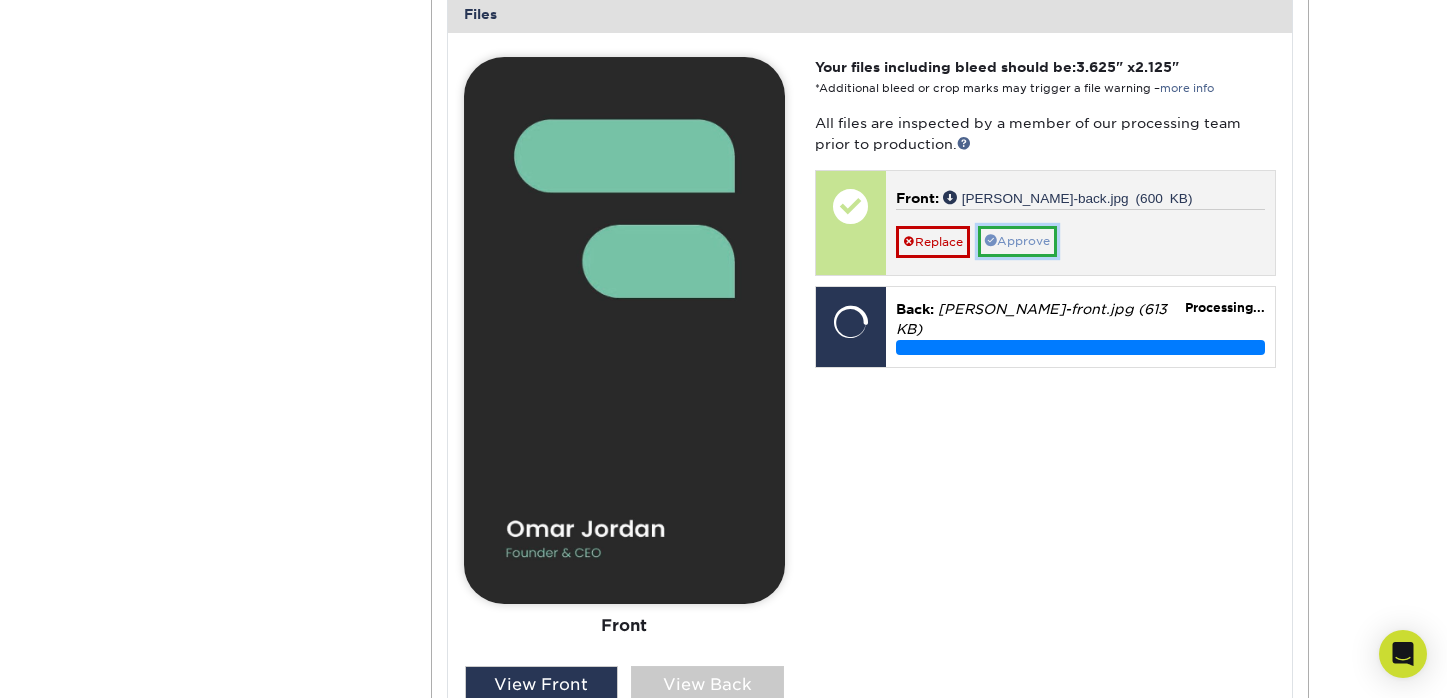 click on "Approve" at bounding box center [1017, 241] 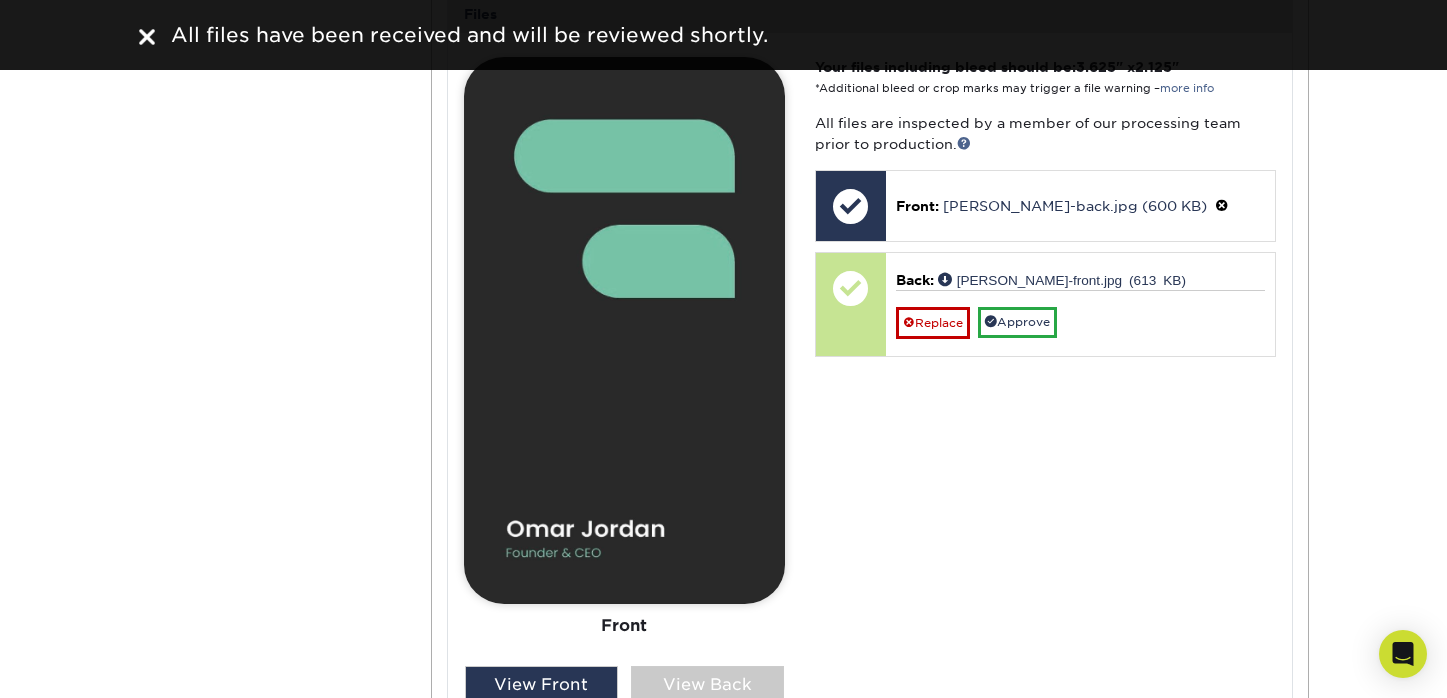 click at bounding box center (147, 37) 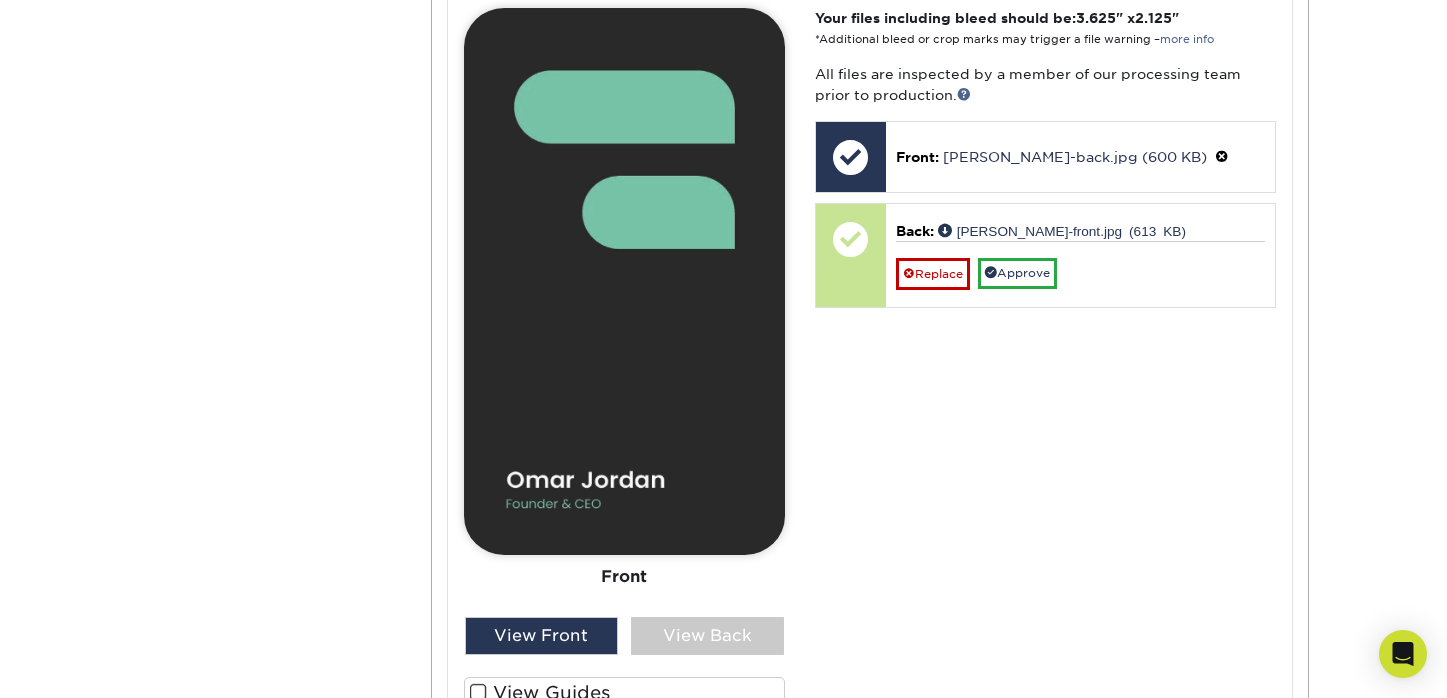 scroll, scrollTop: 6559, scrollLeft: 0, axis: vertical 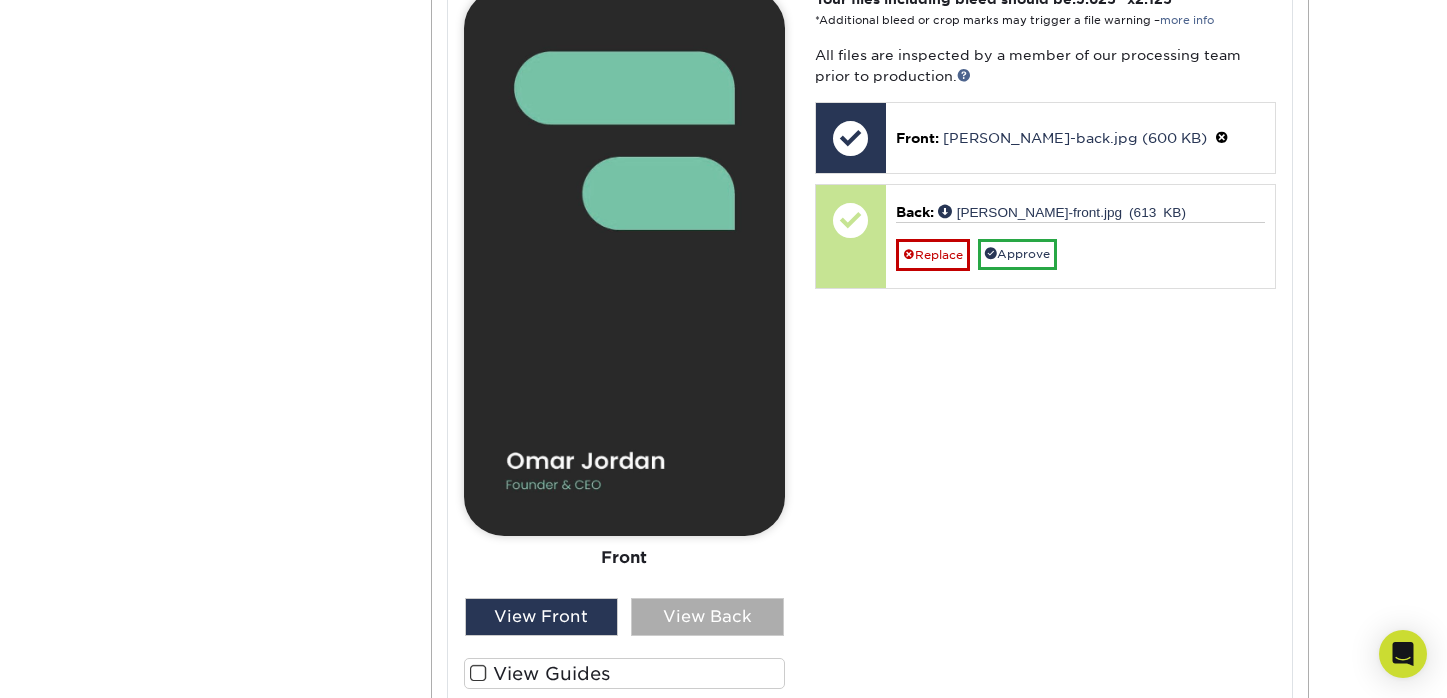 click on "View Back" at bounding box center [707, 617] 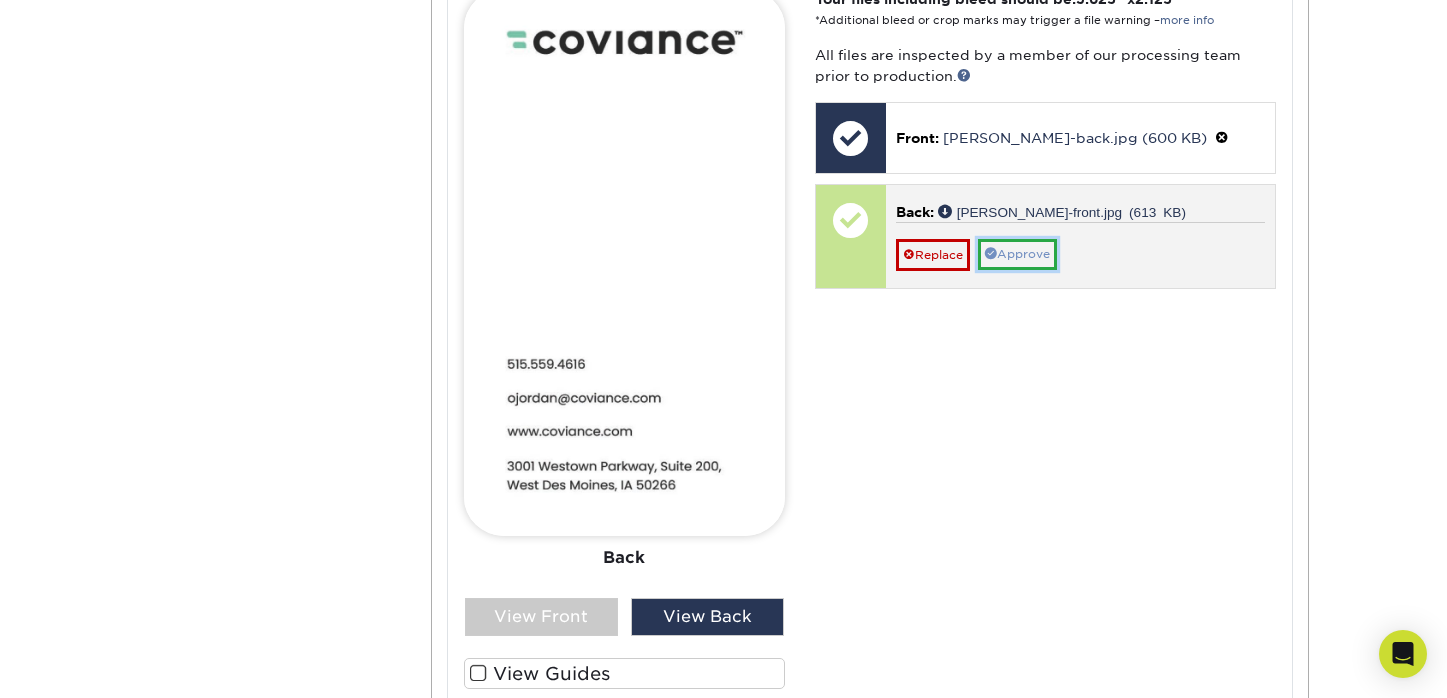 click on "Approve" at bounding box center [1017, 254] 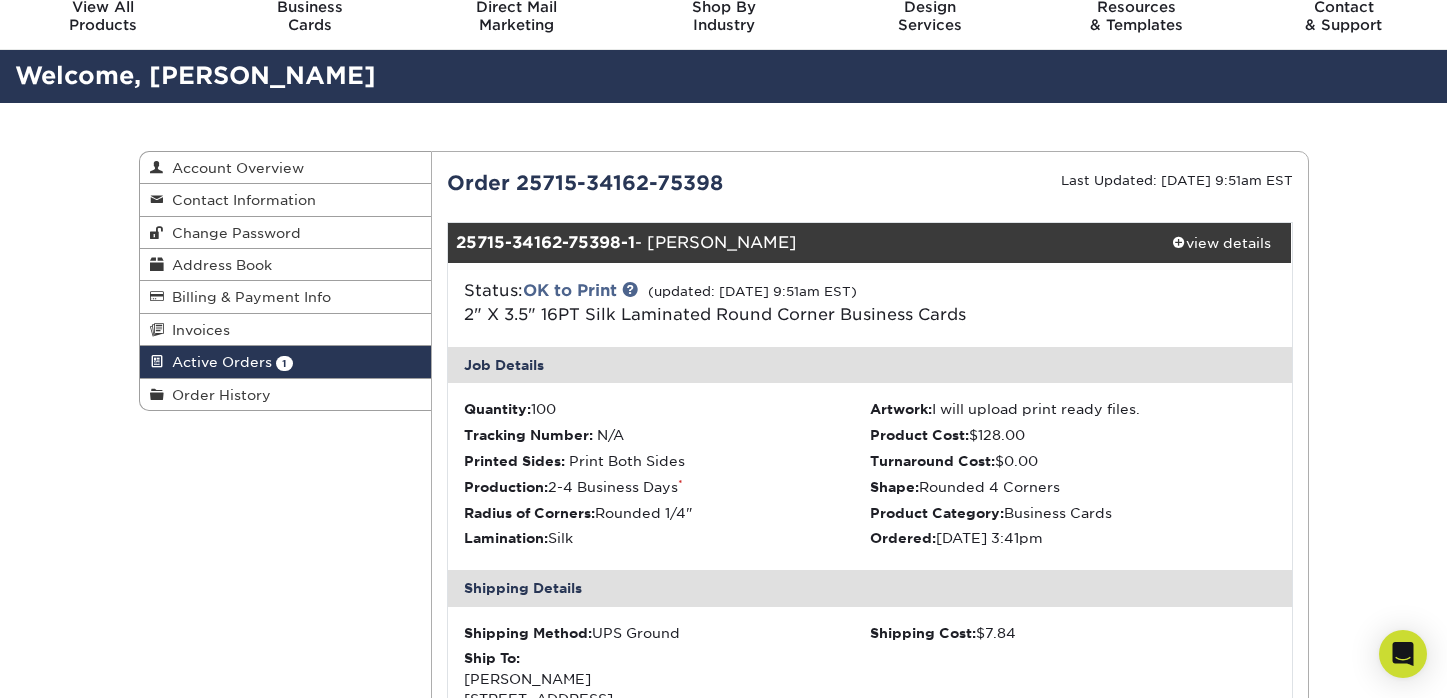 scroll, scrollTop: 0, scrollLeft: 0, axis: both 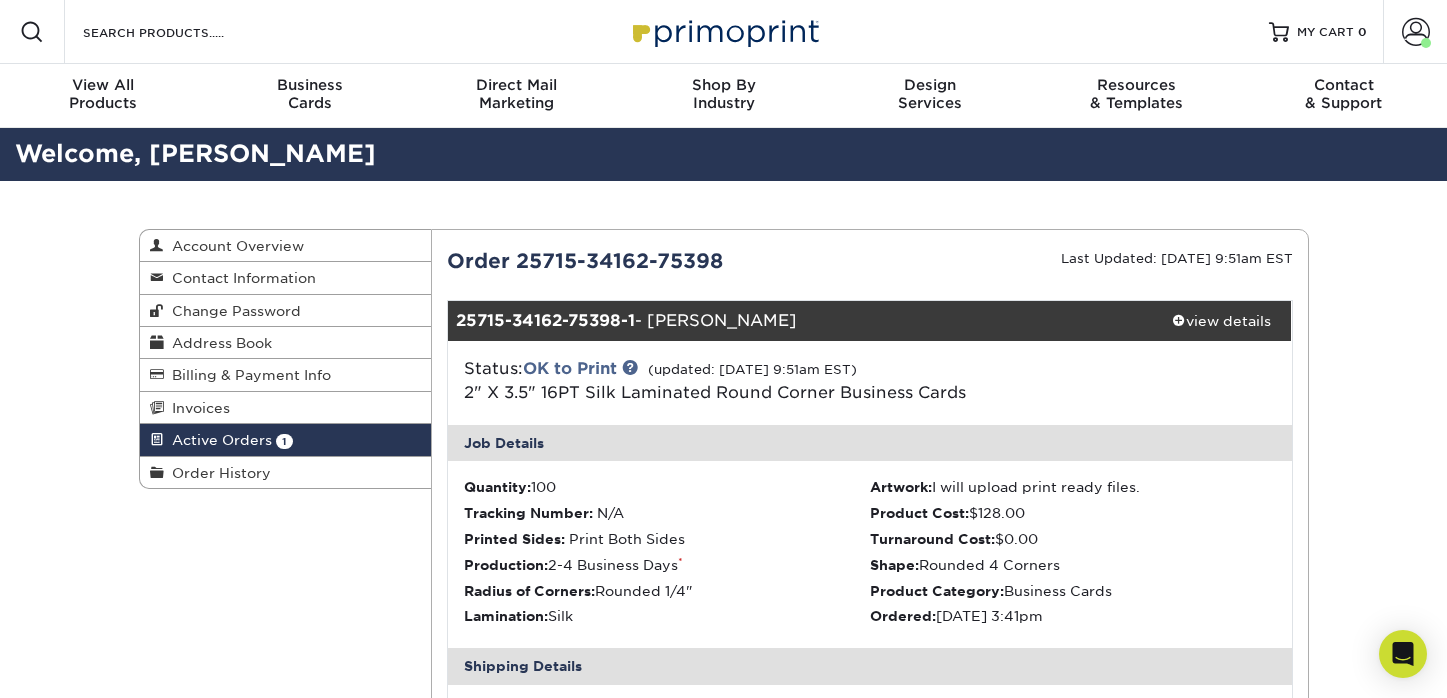 click on "Active Orders" at bounding box center (218, 440) 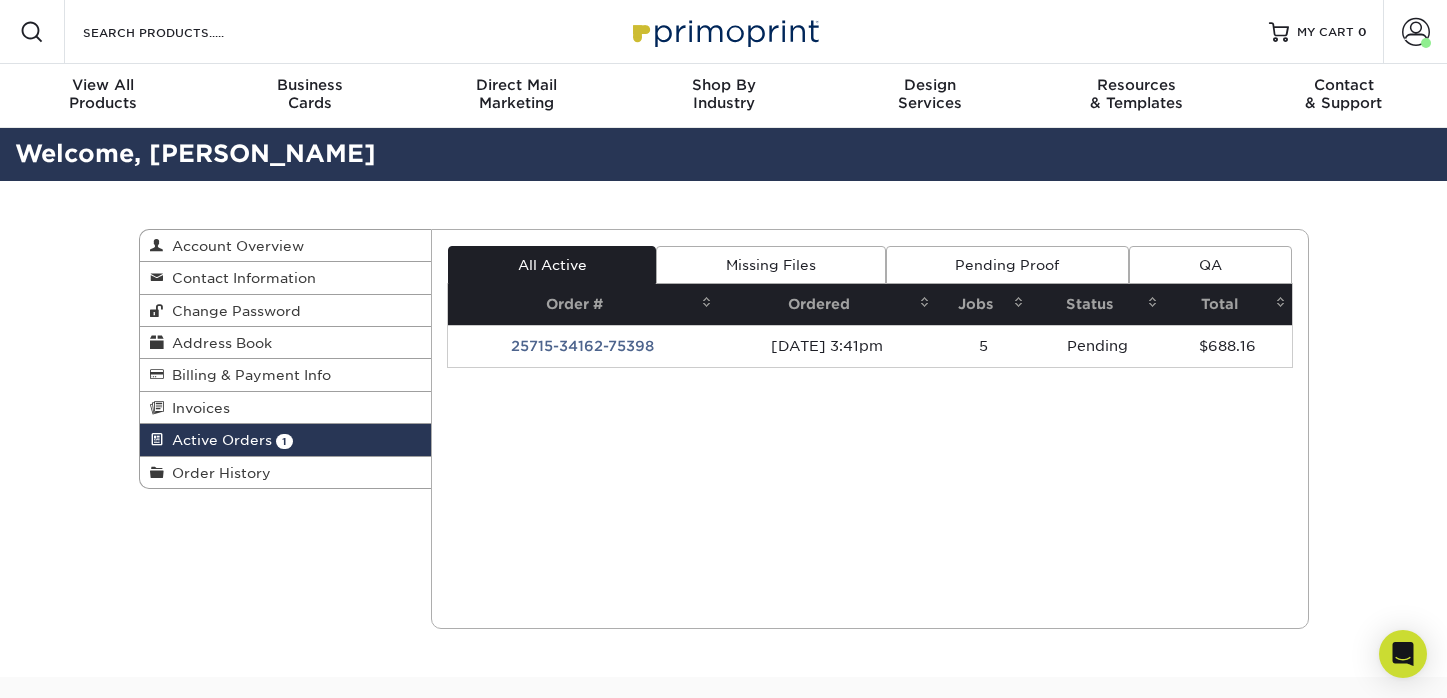 click on "Missing Files" at bounding box center [770, 265] 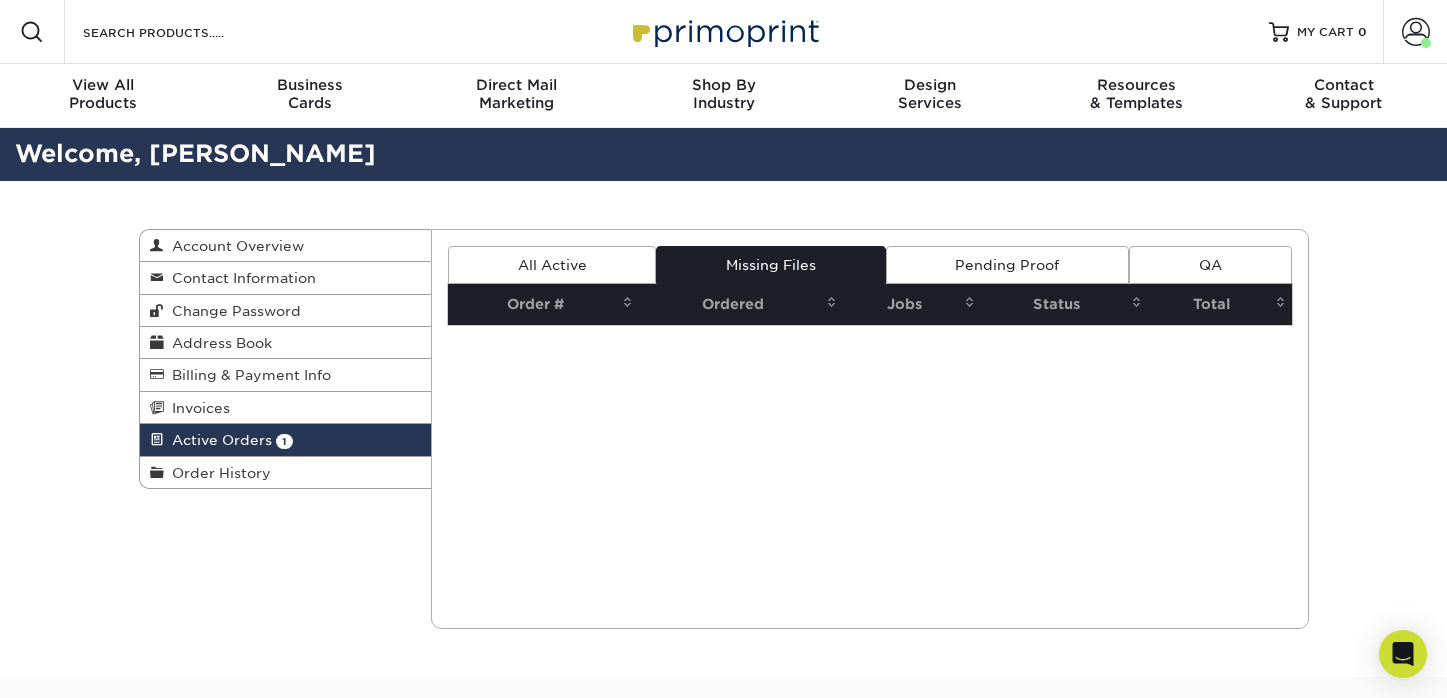 click on "All Active" at bounding box center [552, 265] 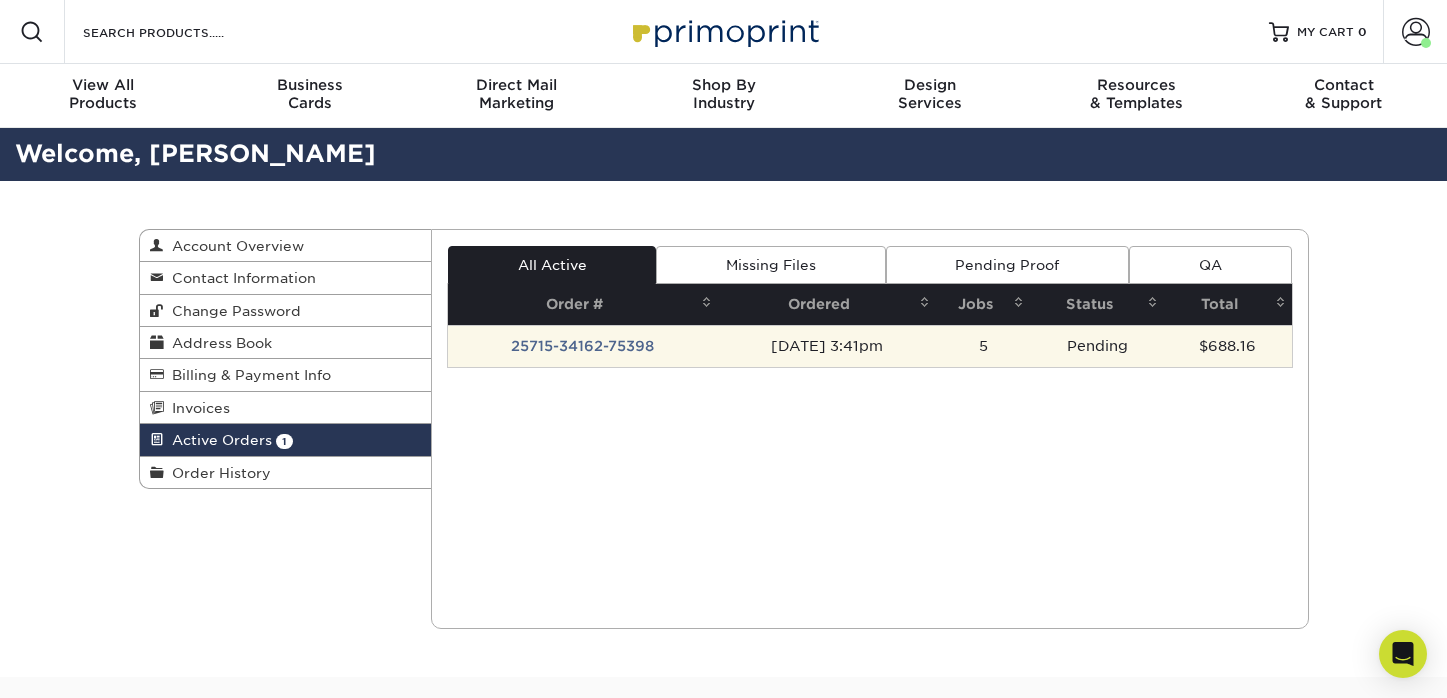 click on "[DATE] 3:41pm" at bounding box center [827, 346] 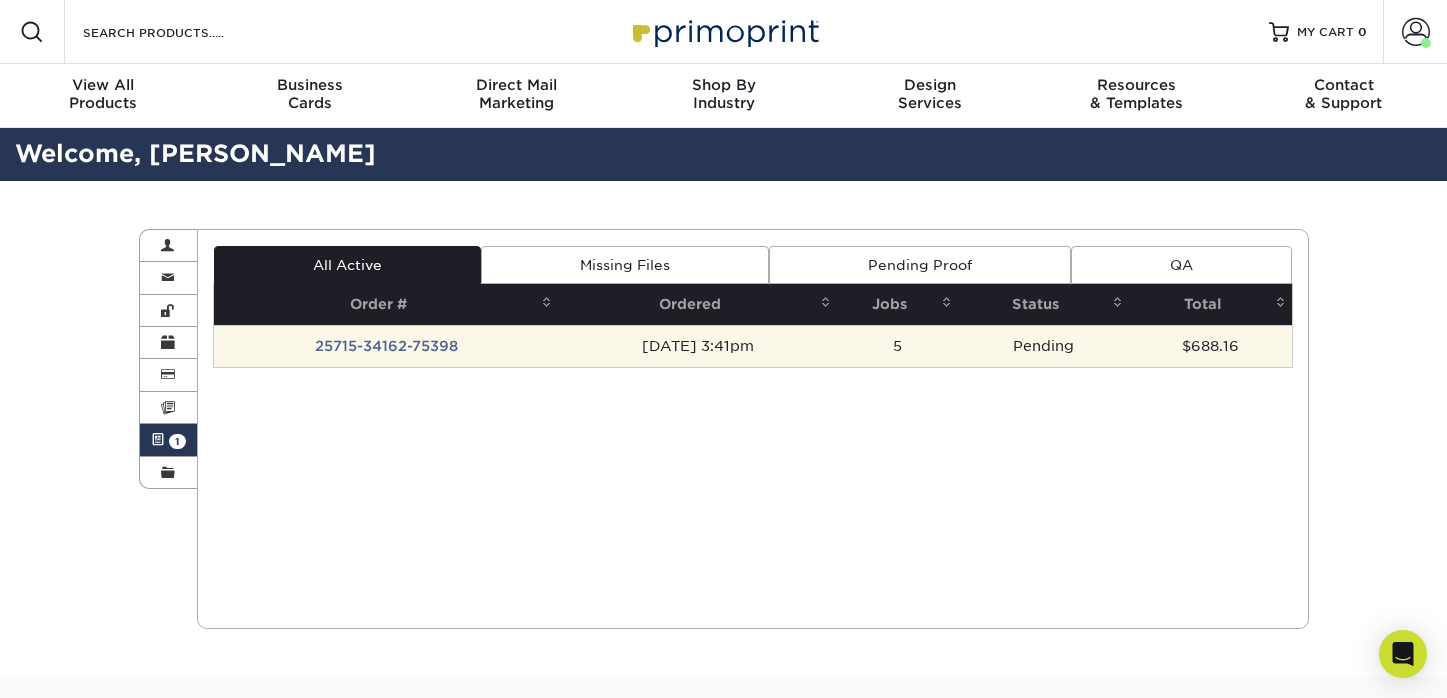 click on "[DATE] 3:41pm" at bounding box center [697, 346] 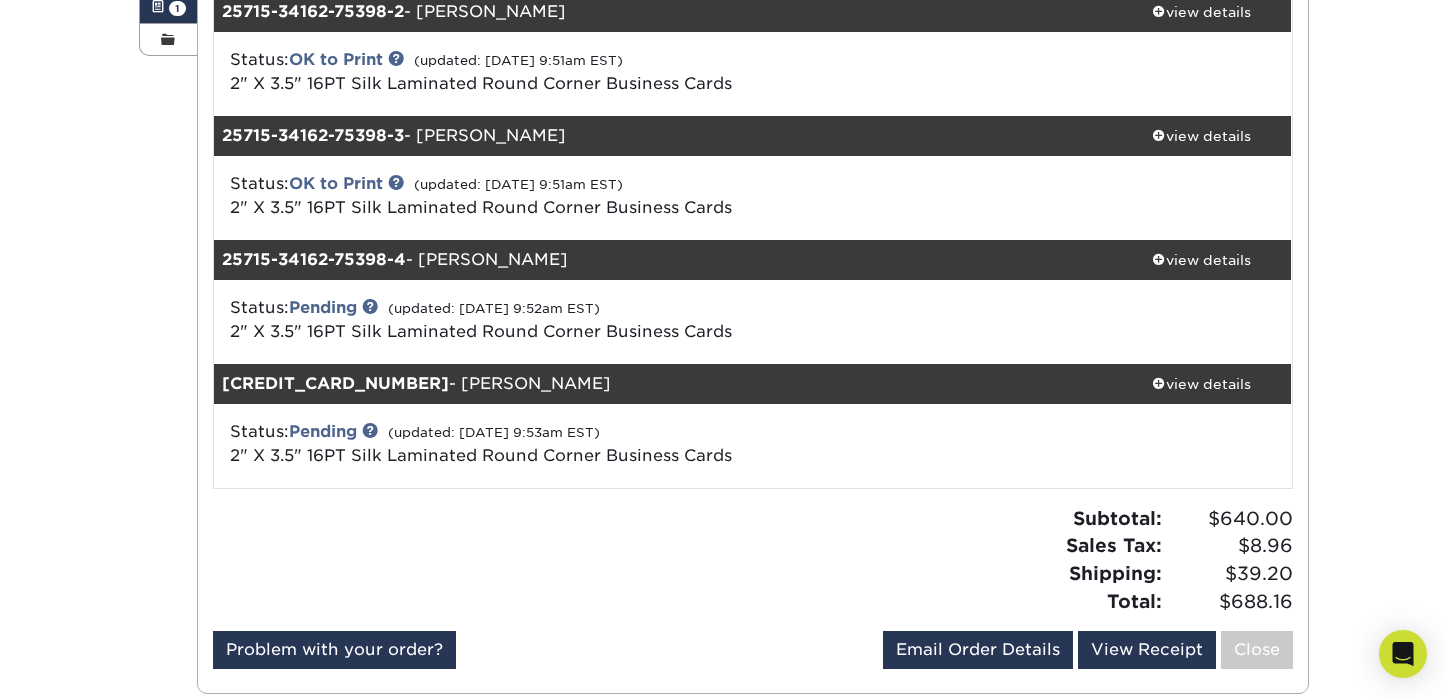 scroll, scrollTop: 435, scrollLeft: 0, axis: vertical 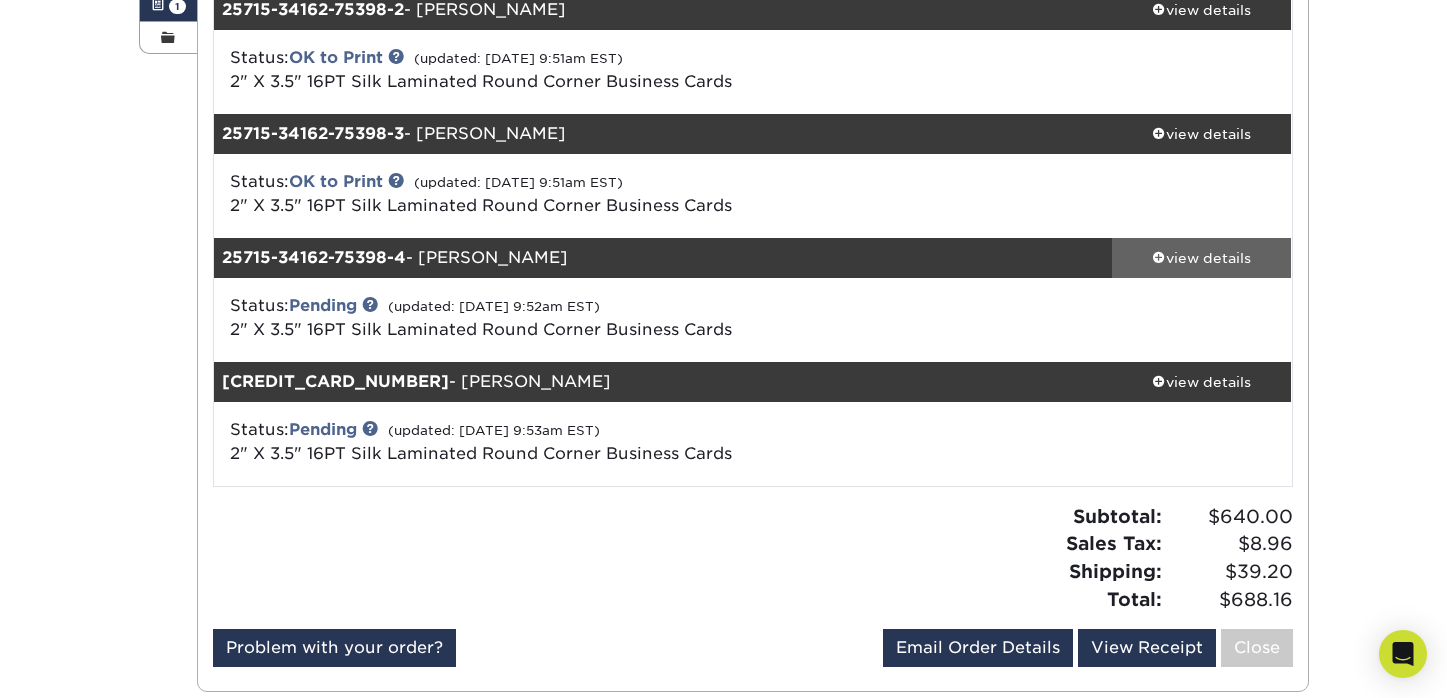 click on "view details" at bounding box center [1202, 258] 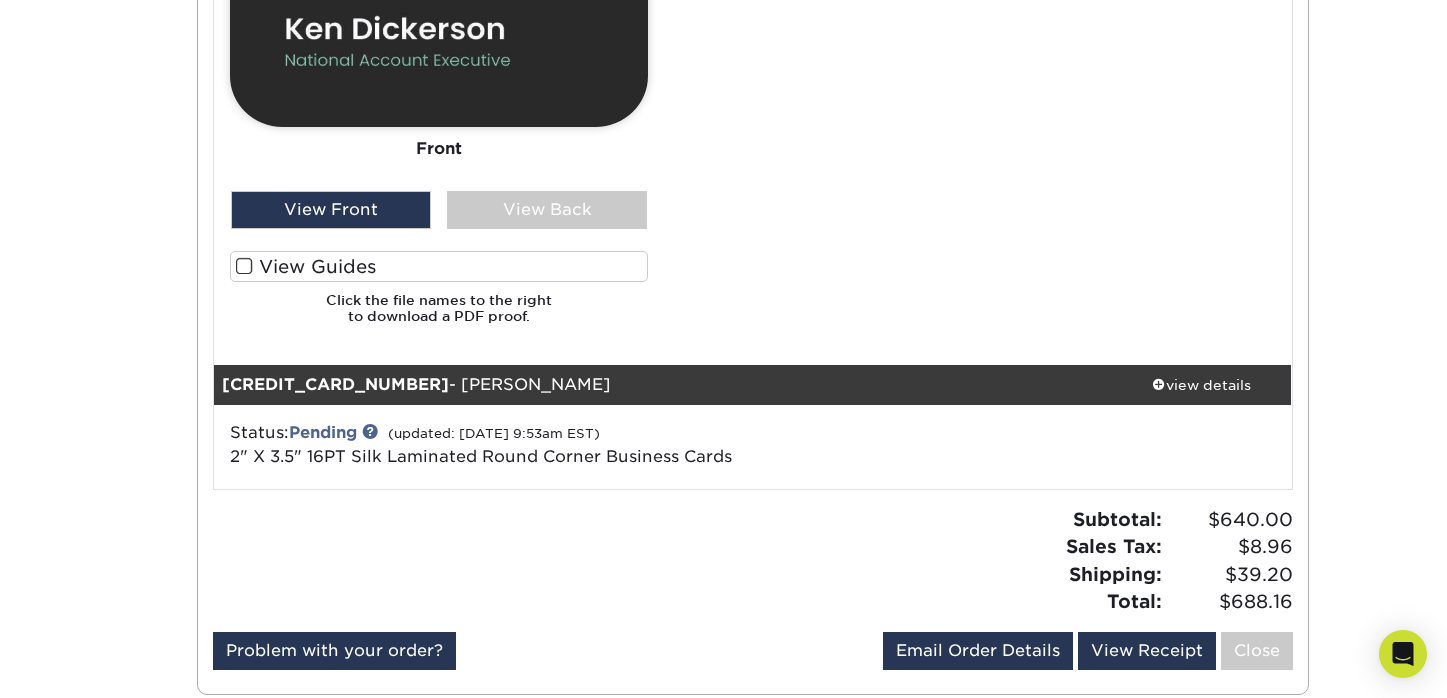 scroll, scrollTop: 2109, scrollLeft: 0, axis: vertical 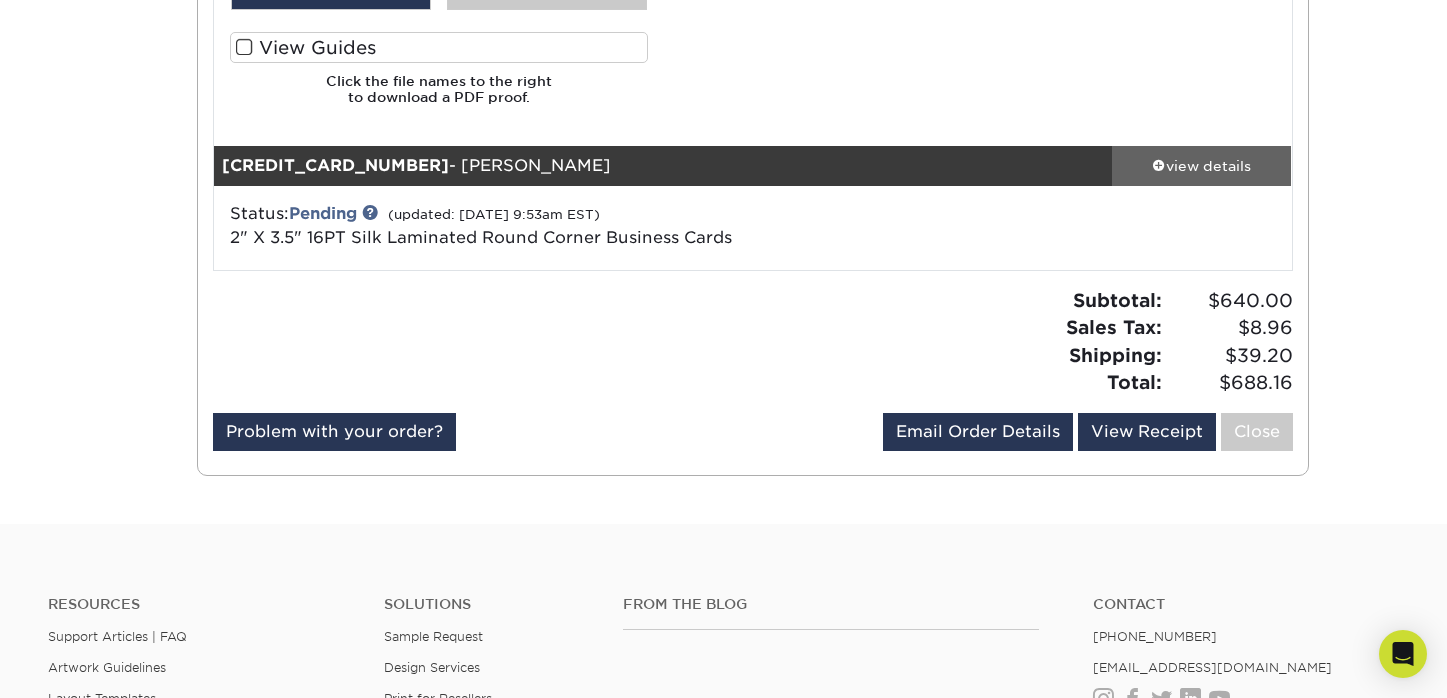 click on "view details" at bounding box center [1202, 165] 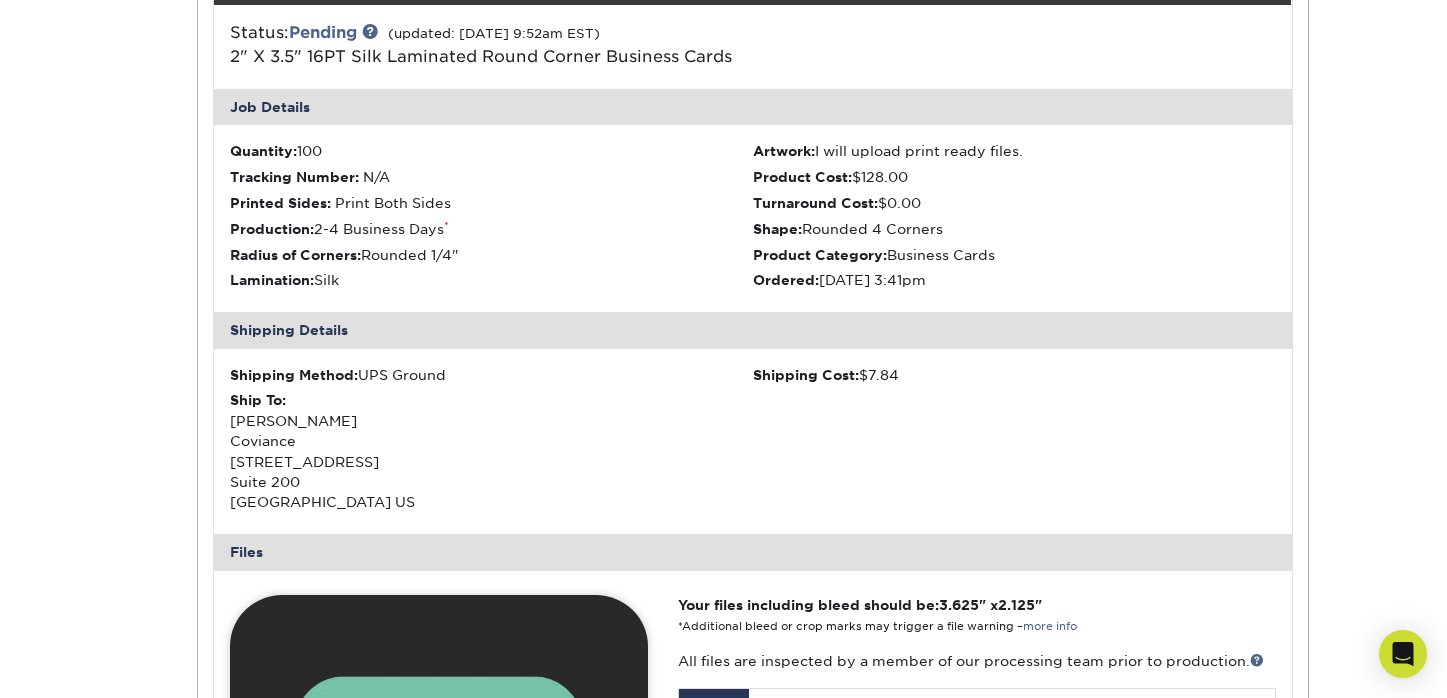 scroll, scrollTop: 0, scrollLeft: 0, axis: both 